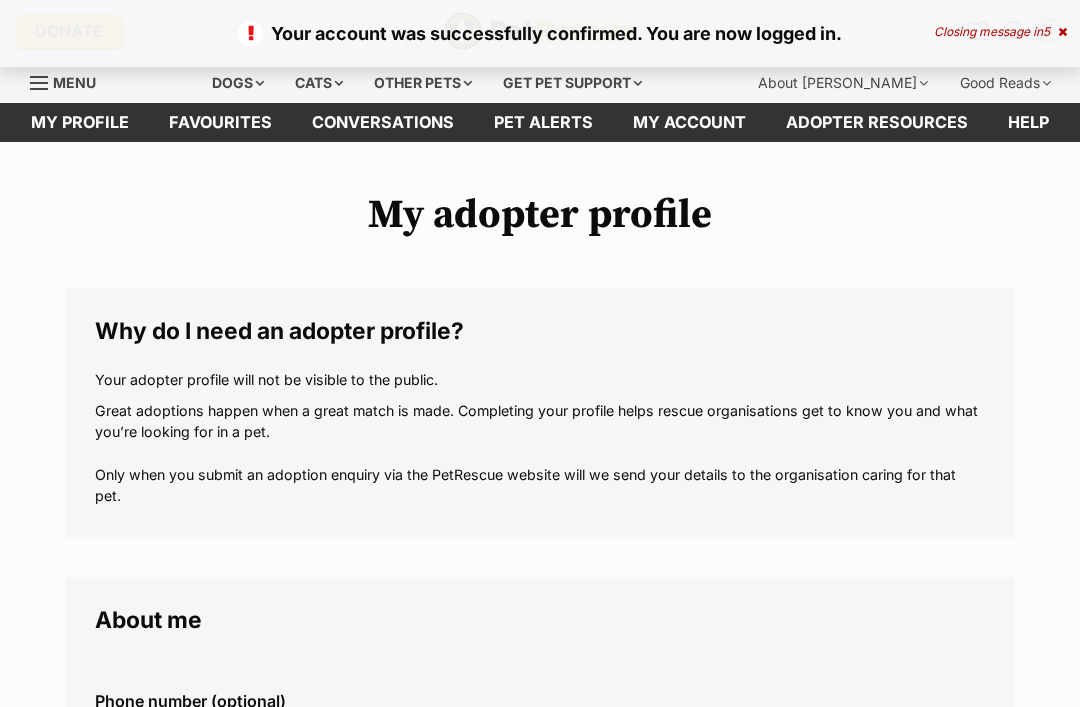 scroll, scrollTop: 0, scrollLeft: 0, axis: both 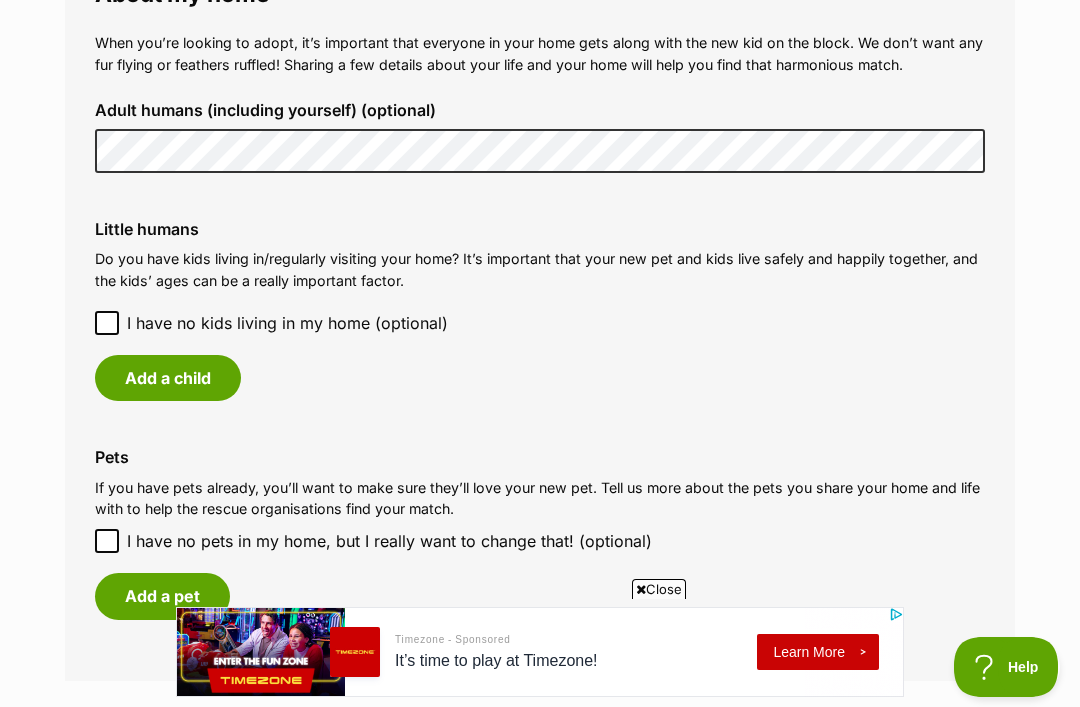 click on "Add a child" at bounding box center [168, 378] 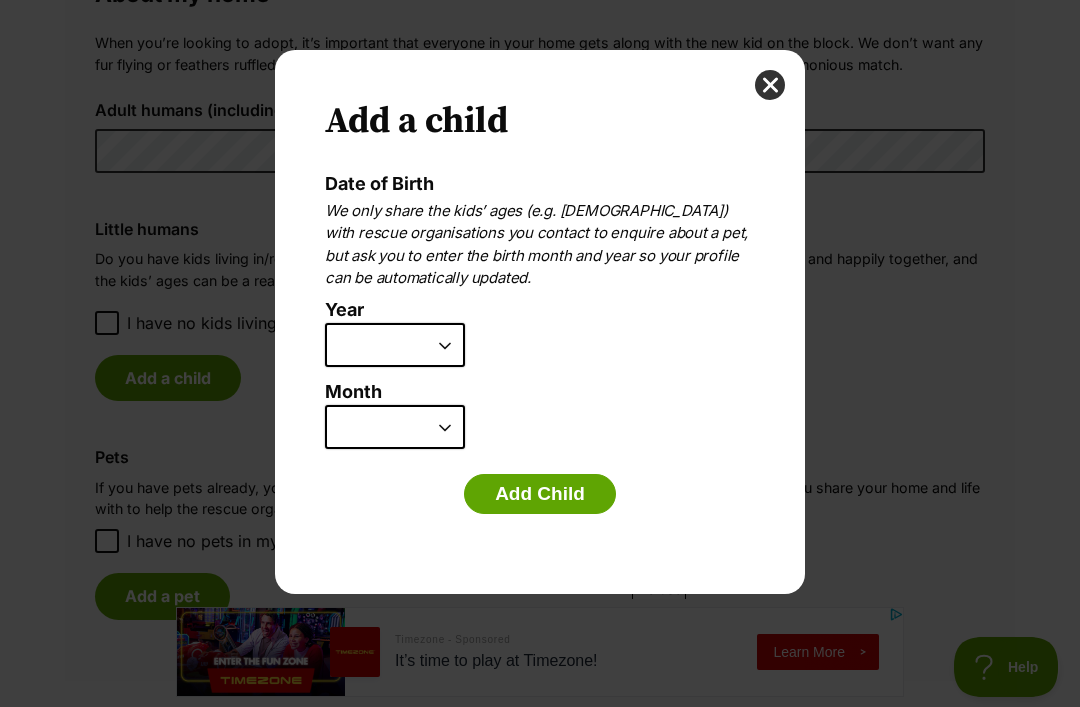 scroll, scrollTop: 0, scrollLeft: 0, axis: both 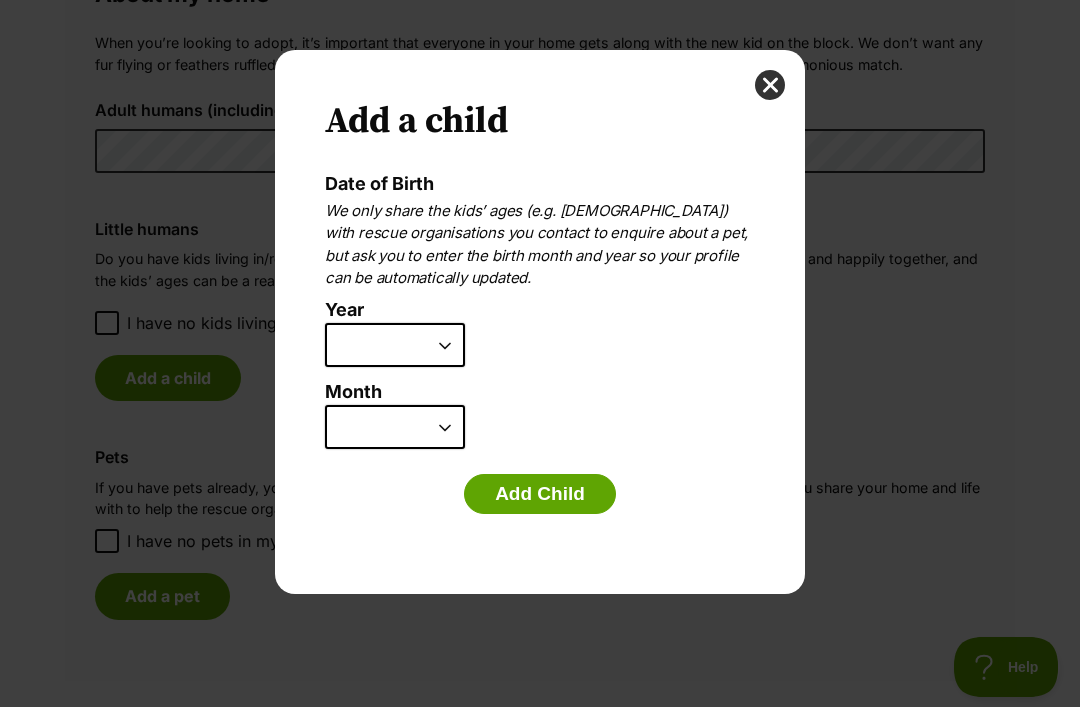 click on "2025
2024
2023
2022
2021
2020
2019
2018
2017
2016
2015
2014
2013
2012
2011
2010
2009
2008
2007" at bounding box center [395, 345] 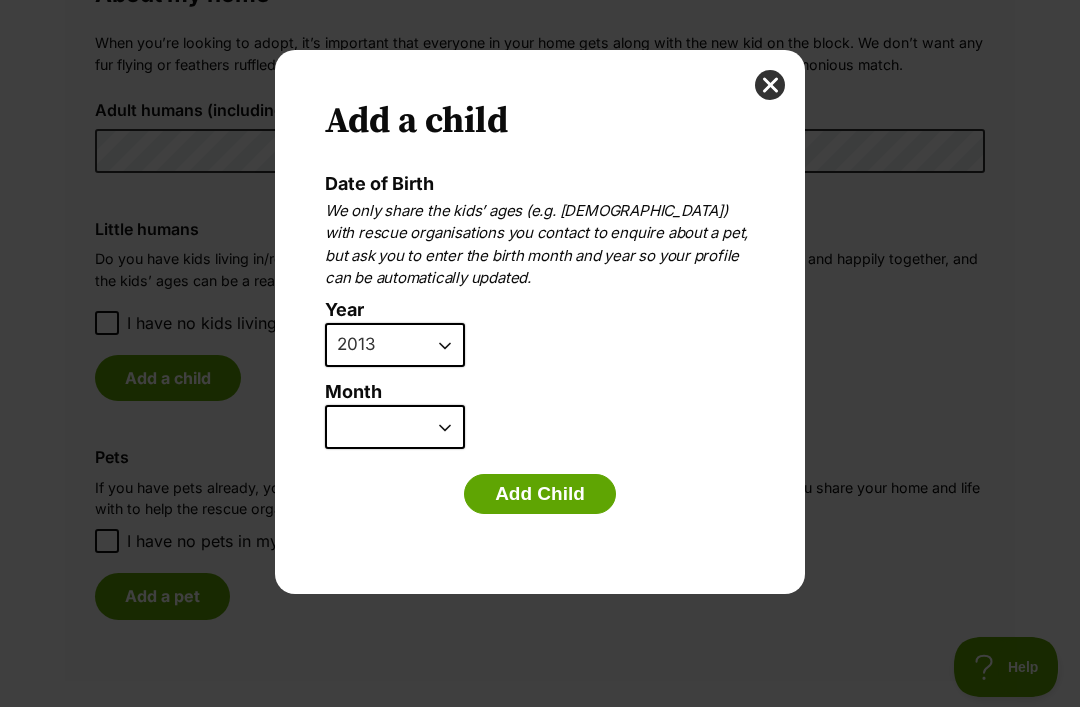 click on "January
February
March
April
May
June
July
August
September
October
November
December" at bounding box center [395, 427] 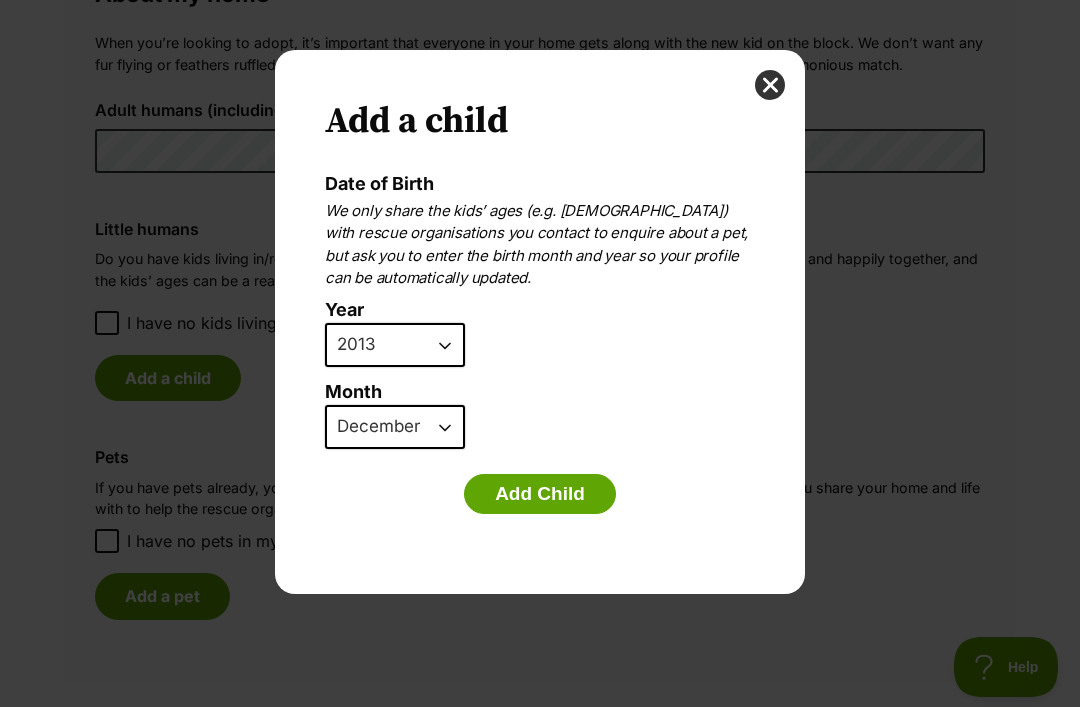 click on "Add Child" at bounding box center (540, 494) 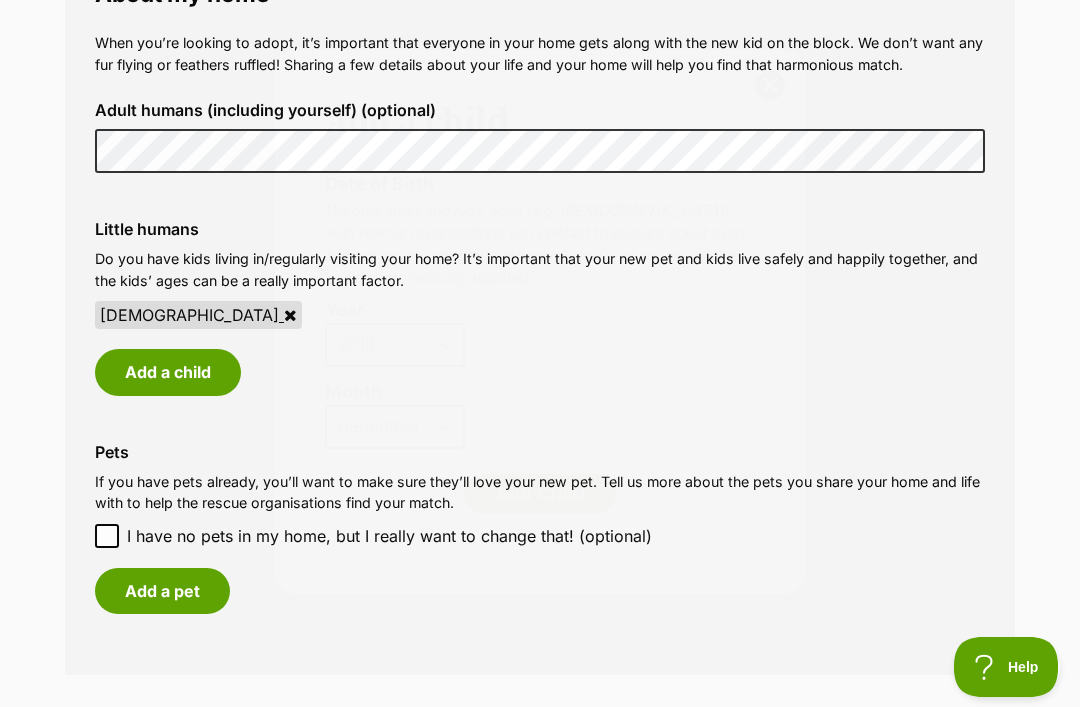 scroll, scrollTop: 1523, scrollLeft: 0, axis: vertical 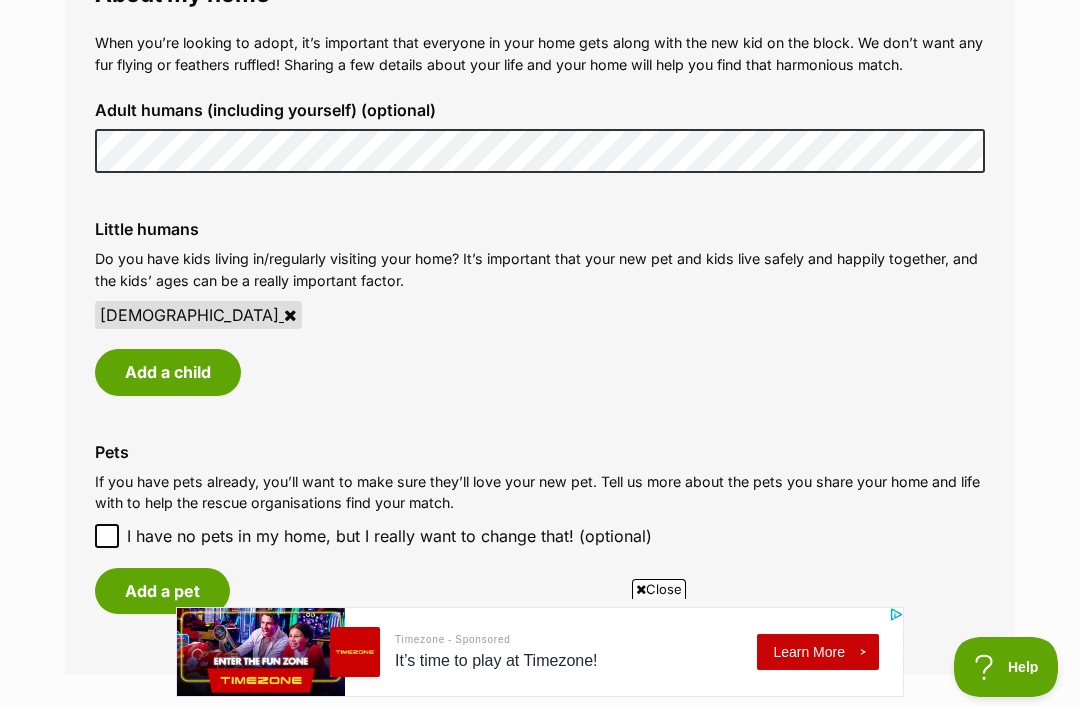 click on "Add a child" at bounding box center [168, 372] 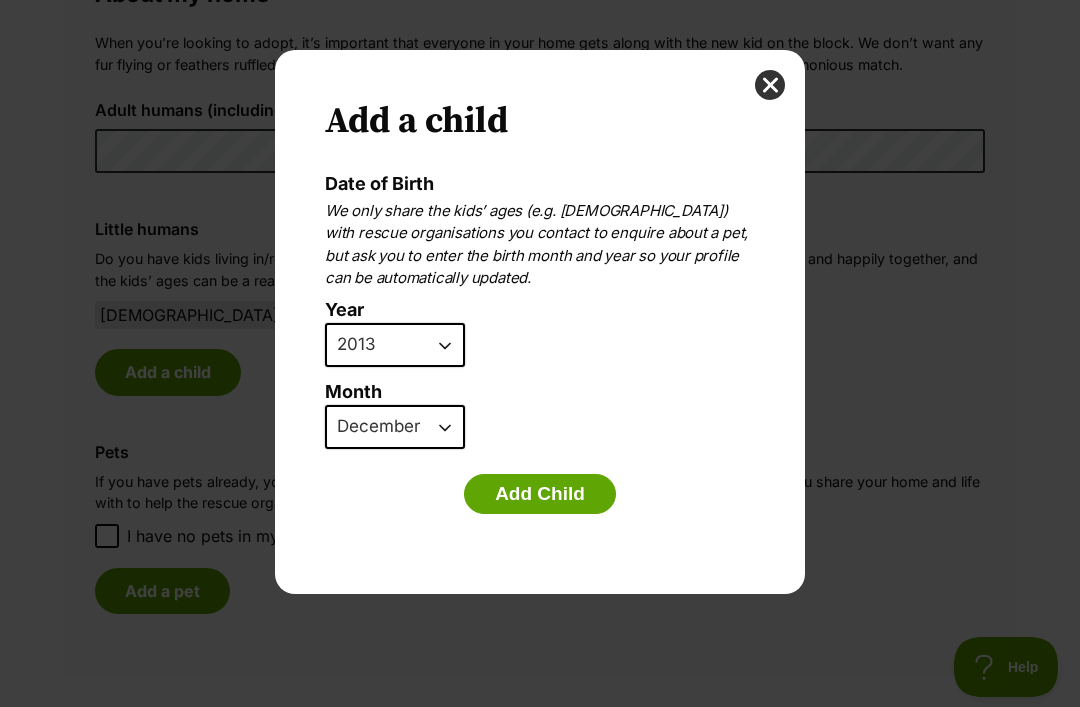 scroll, scrollTop: 0, scrollLeft: 0, axis: both 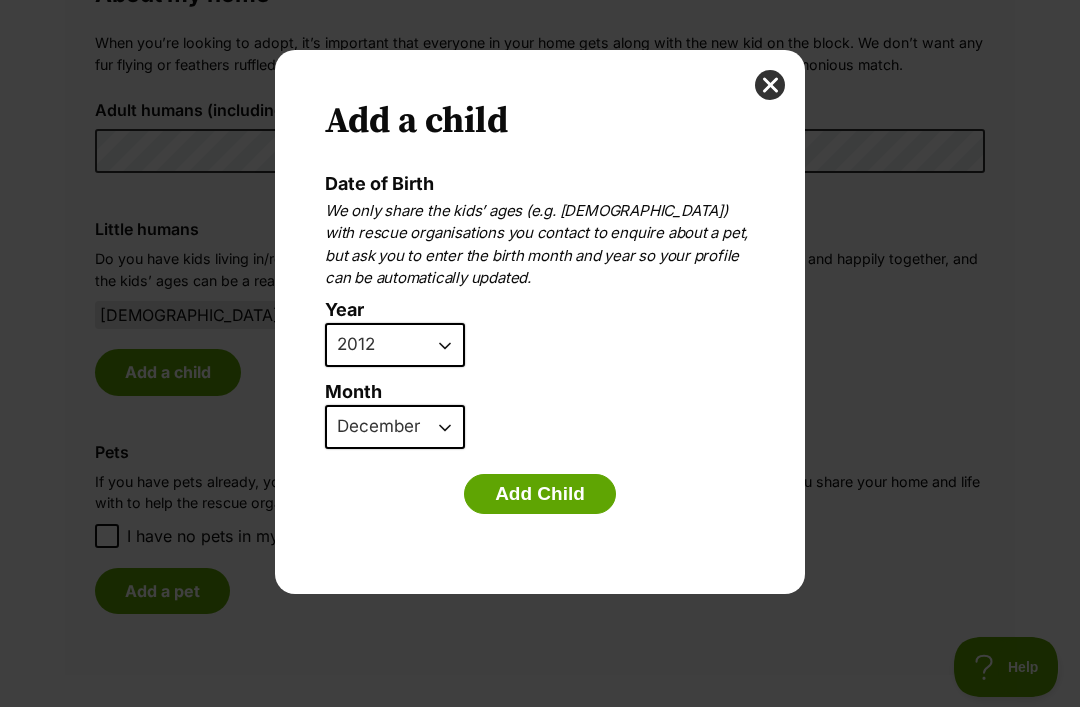 click on "January
February
March
April
May
June
July
August
September
October
November
December" at bounding box center (395, 427) 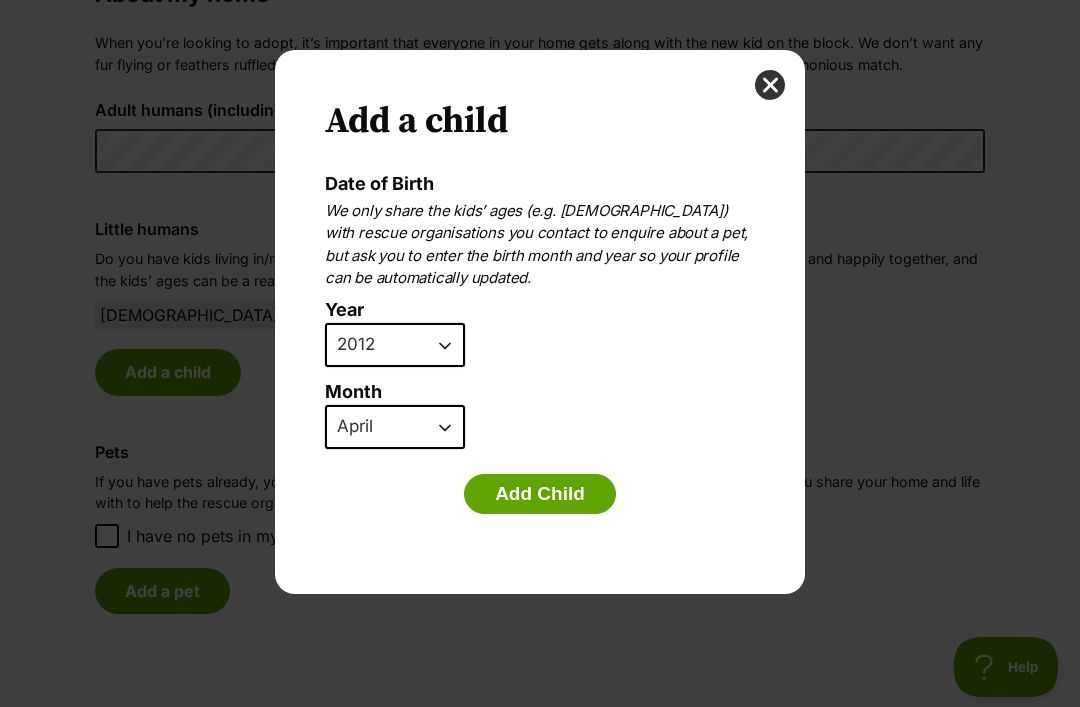 click on "Add Child" at bounding box center [540, 494] 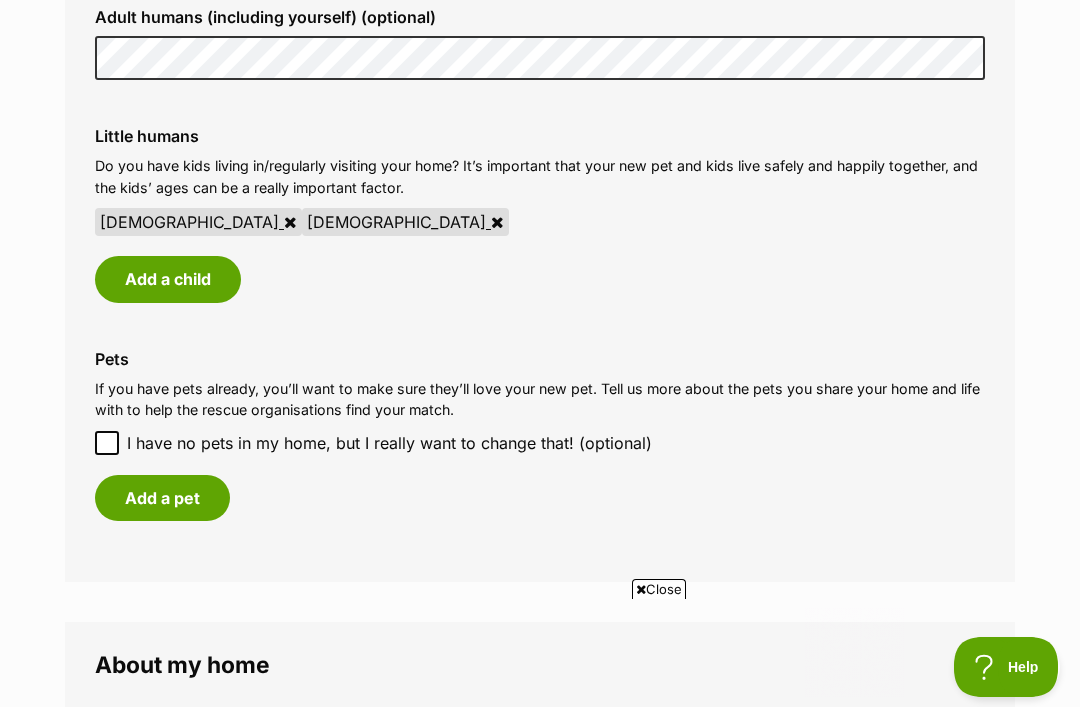 scroll, scrollTop: 0, scrollLeft: 0, axis: both 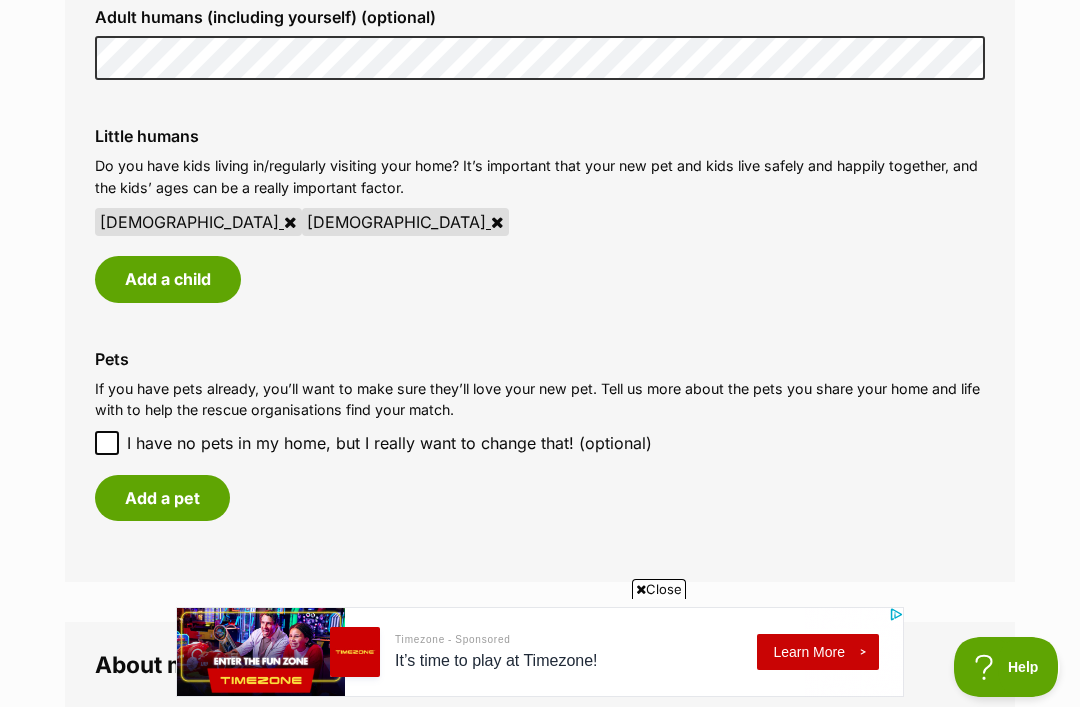 click on "Add a pet" at bounding box center (162, 498) 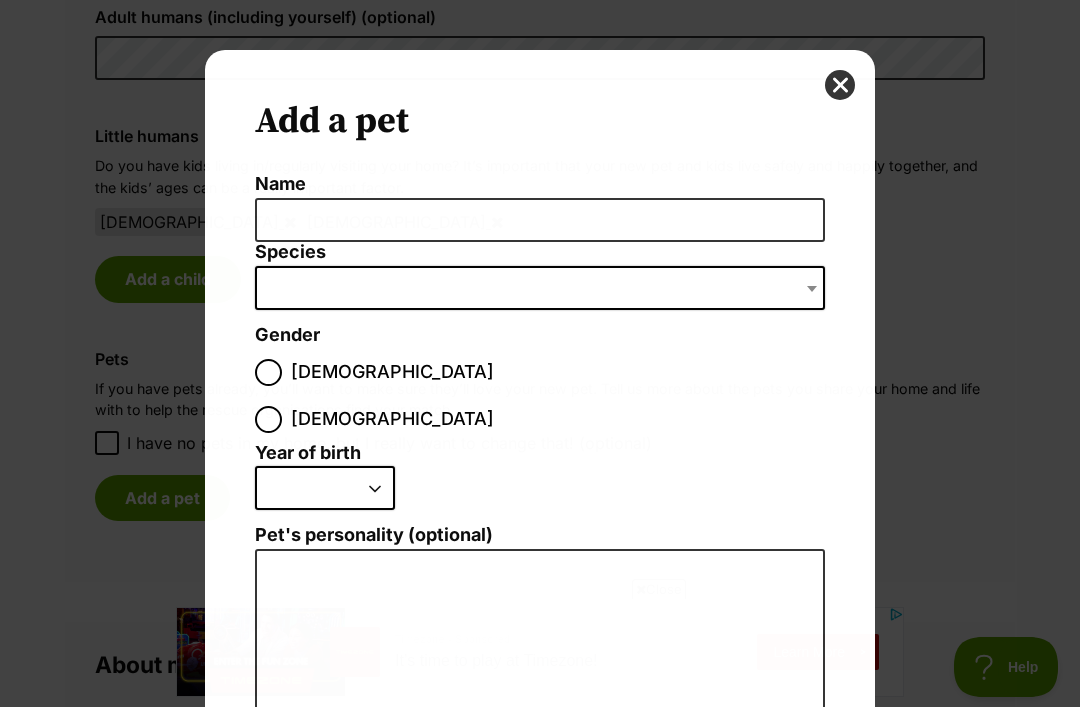 scroll, scrollTop: 0, scrollLeft: 0, axis: both 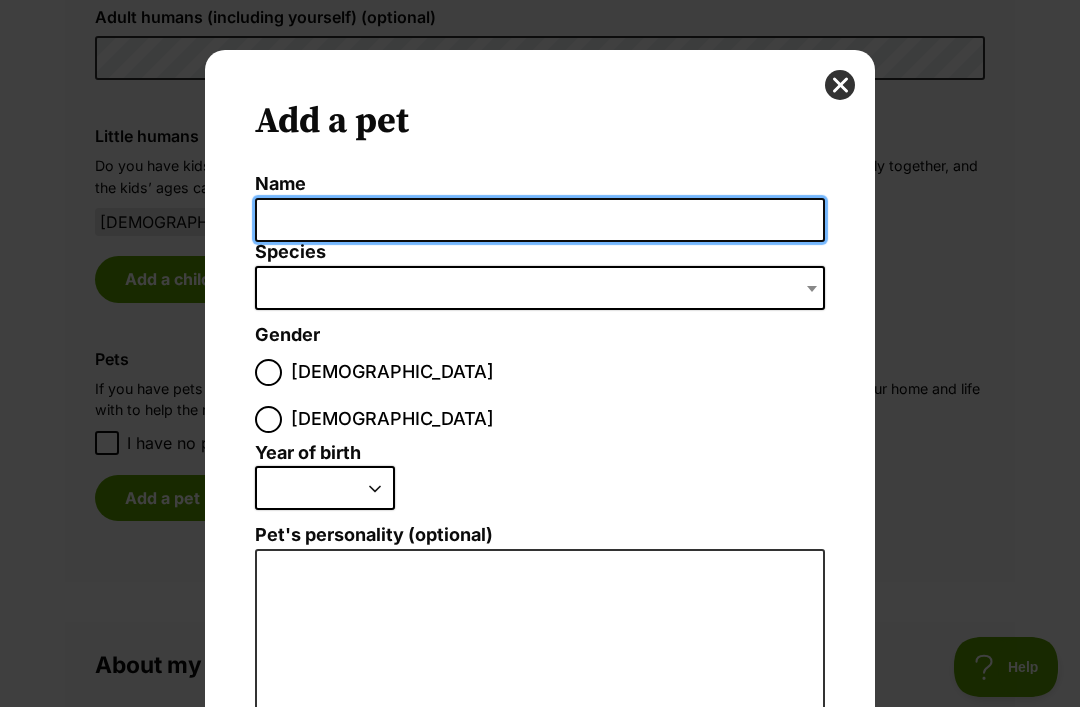 click on "Name" at bounding box center [540, 220] 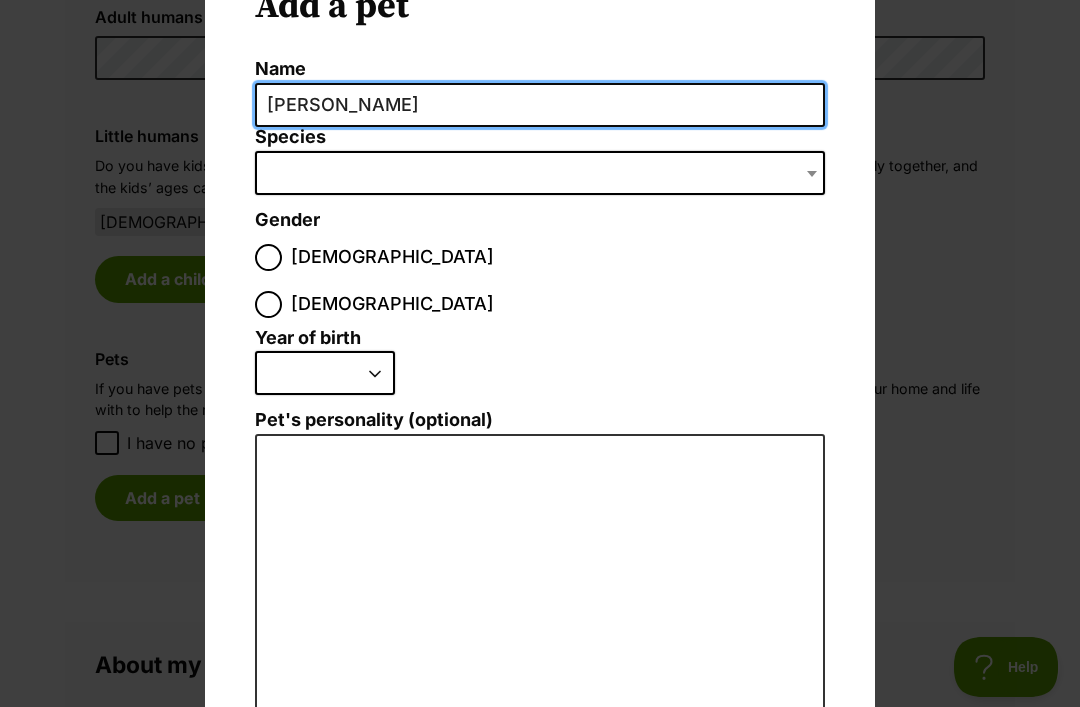 scroll, scrollTop: 121, scrollLeft: 0, axis: vertical 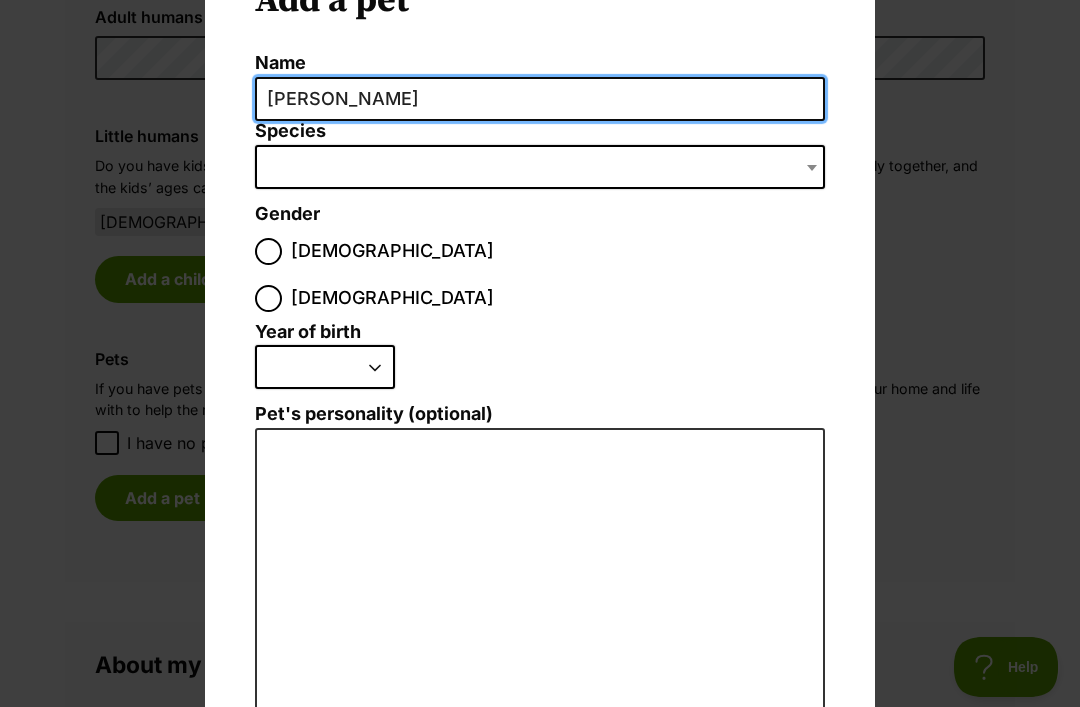 type on "Susie" 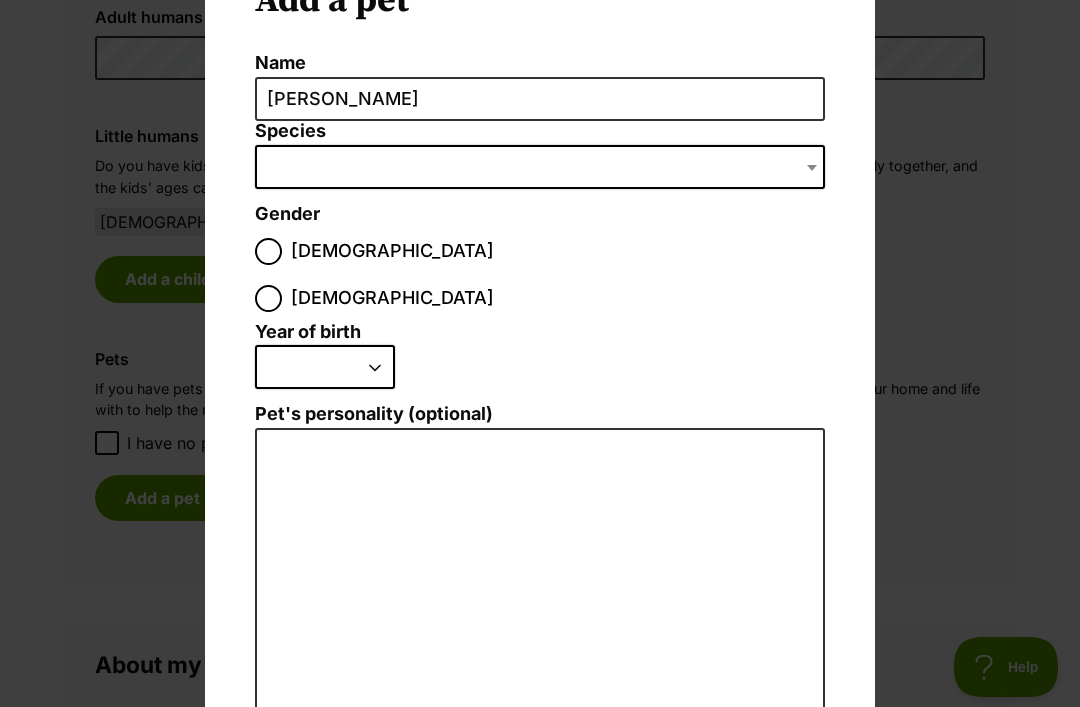 click at bounding box center [540, 167] 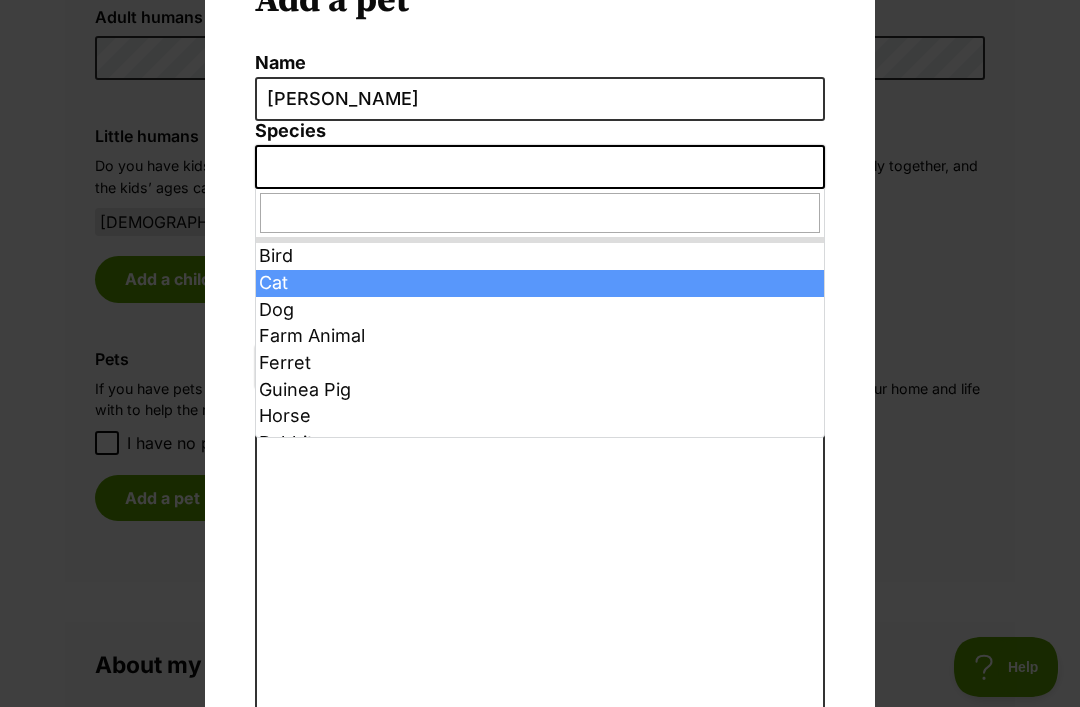 select on "2" 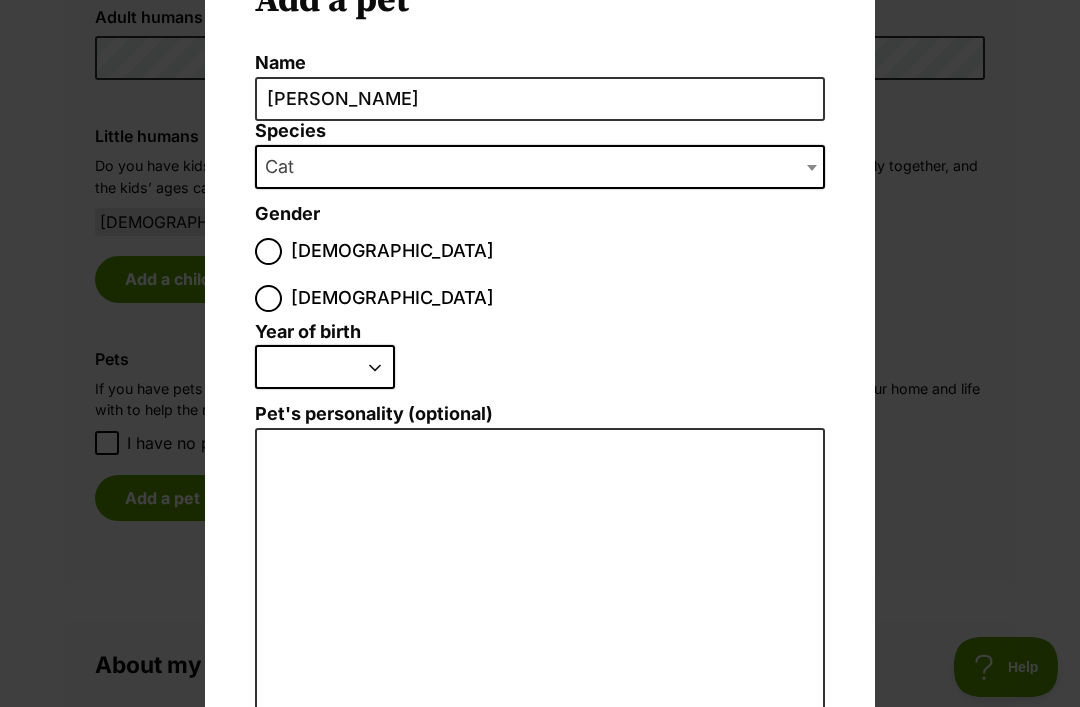 click on "Female" at bounding box center (268, 298) 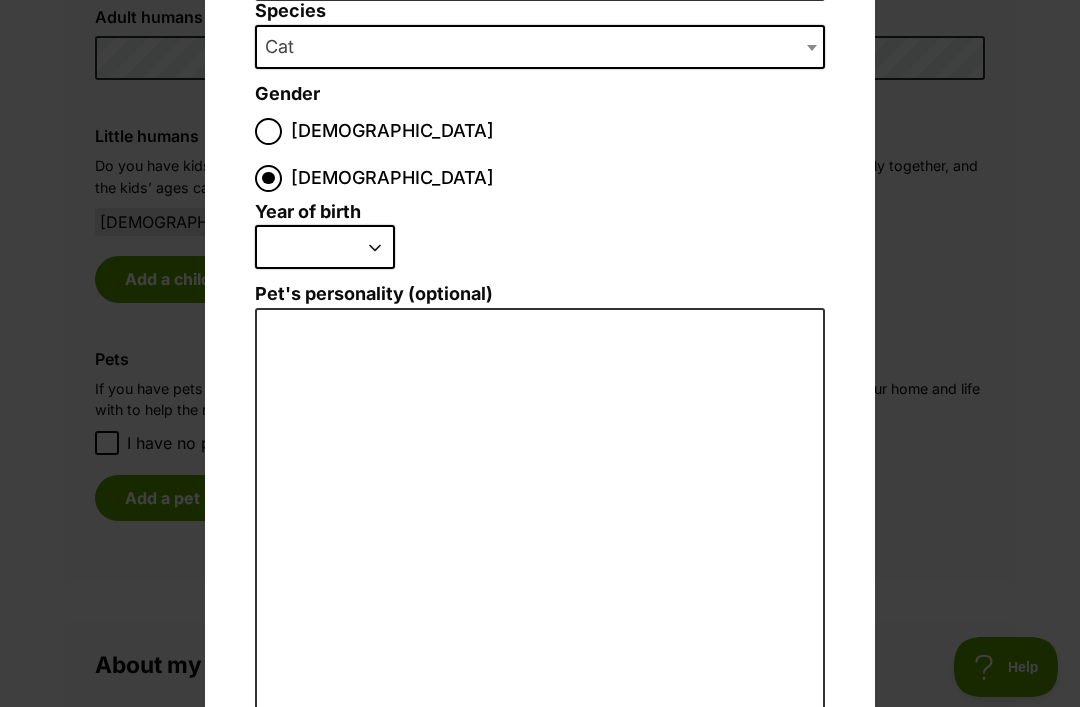 scroll, scrollTop: 243, scrollLeft: 0, axis: vertical 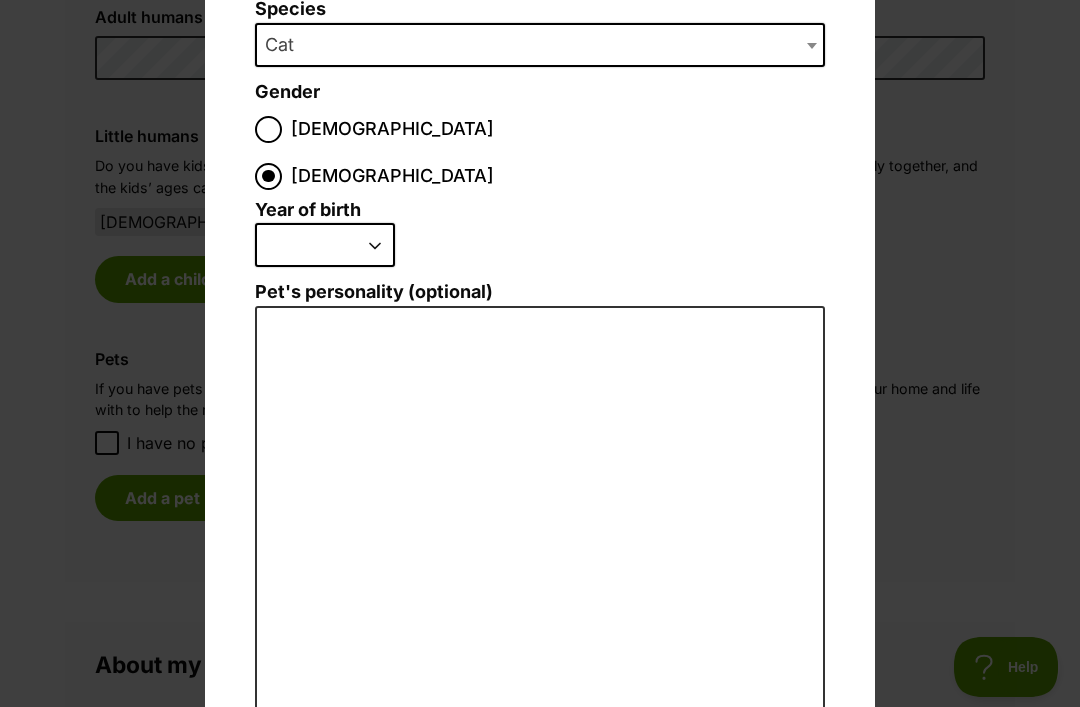 click on "2025
2024
2023
2022
2021
2020
2019
2018
2017
2016
2015
2014
2013
2012
2011
2010
2009
2008
2007
2006
2005
2004
2003
2002
2001
2000
1999
1998
1997
1996
1995" at bounding box center [325, 245] 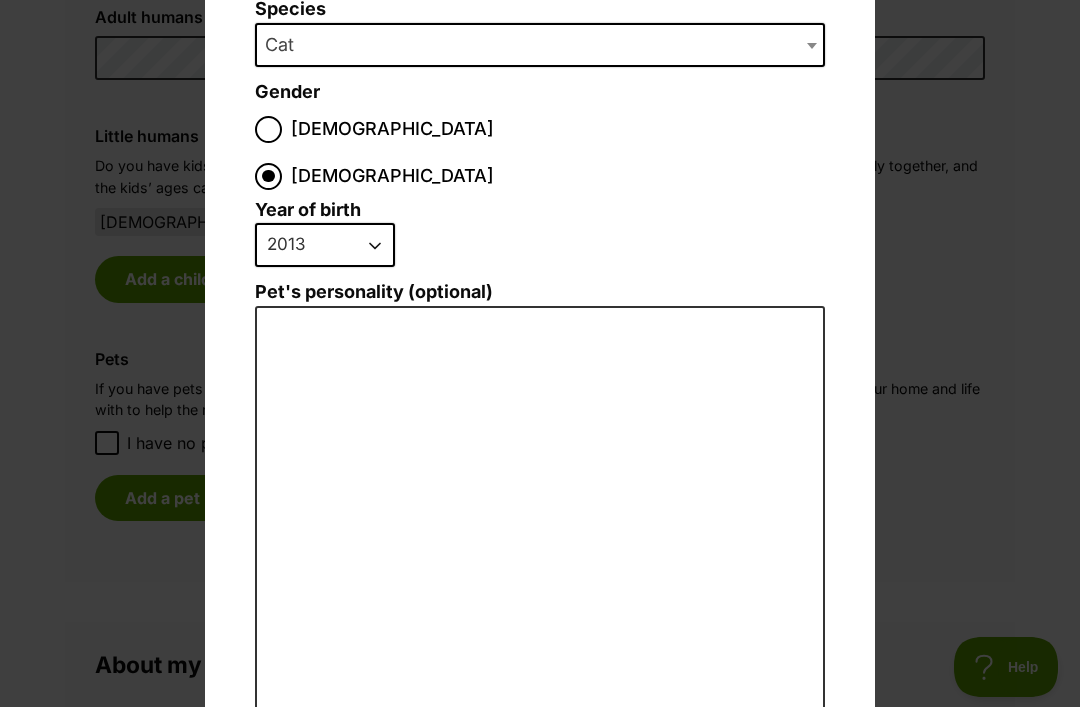 click on "2025
2024
2023
2022
2021
2020
2019
2018
2017
2016
2015
2014
2013
2012
2011
2010
2009
2008
2007
2006
2005
2004
2003
2002
2001
2000
1999
1998
1997
1996
1995" at bounding box center (325, 245) 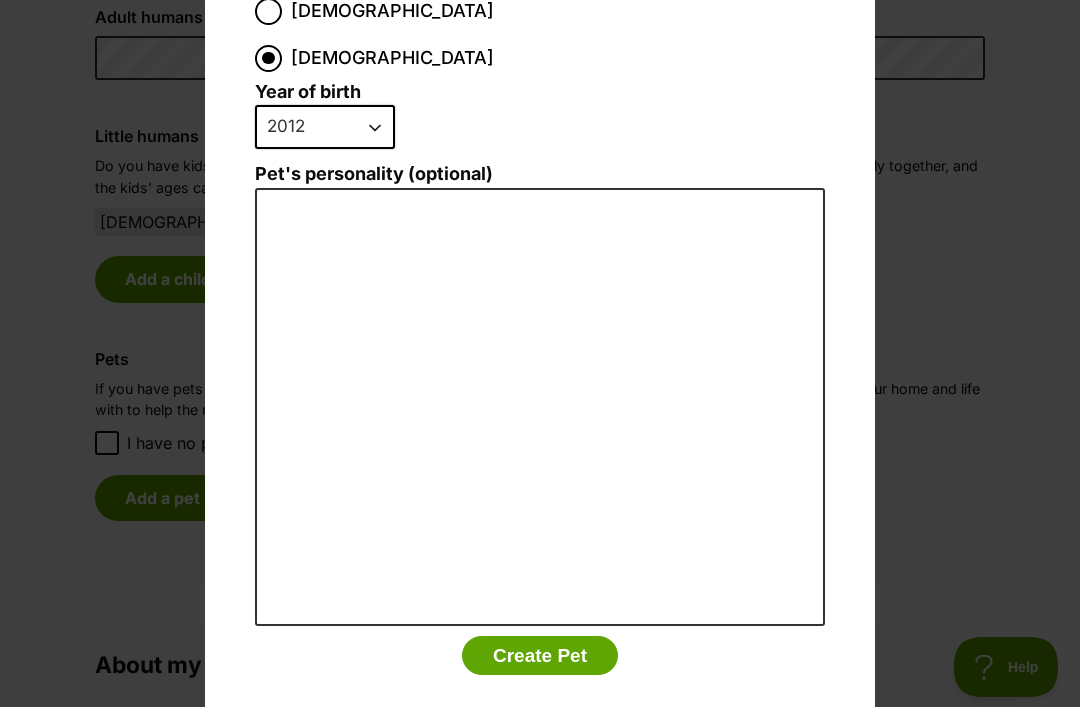 scroll, scrollTop: 360, scrollLeft: 0, axis: vertical 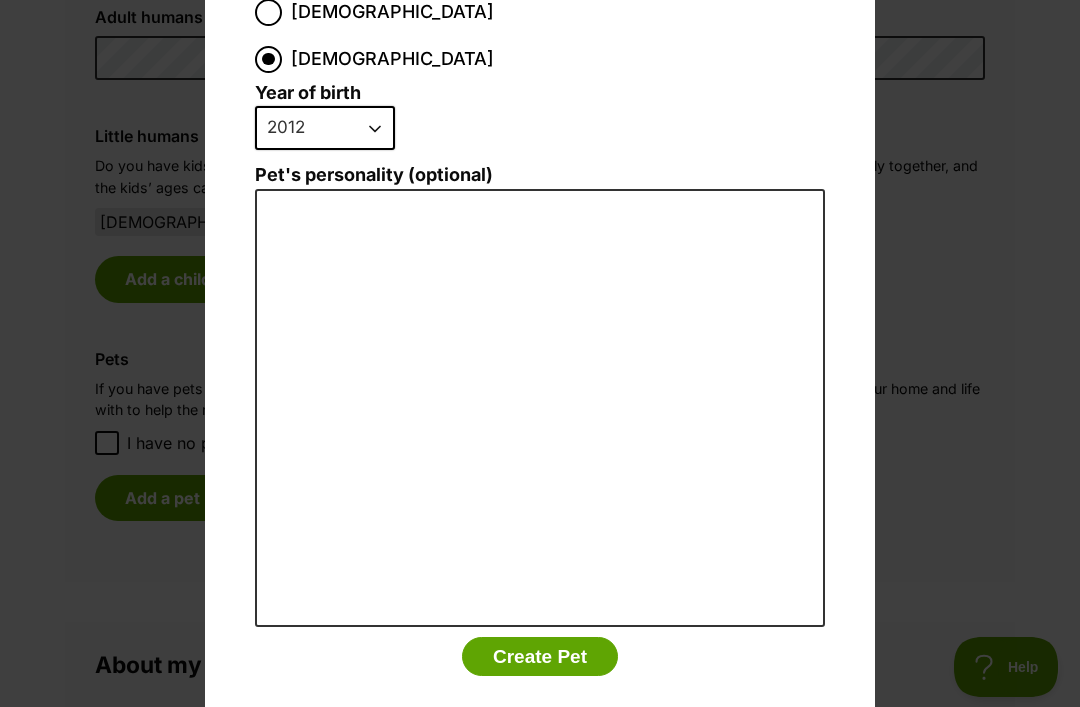 click on "Create Pet" at bounding box center (540, 657) 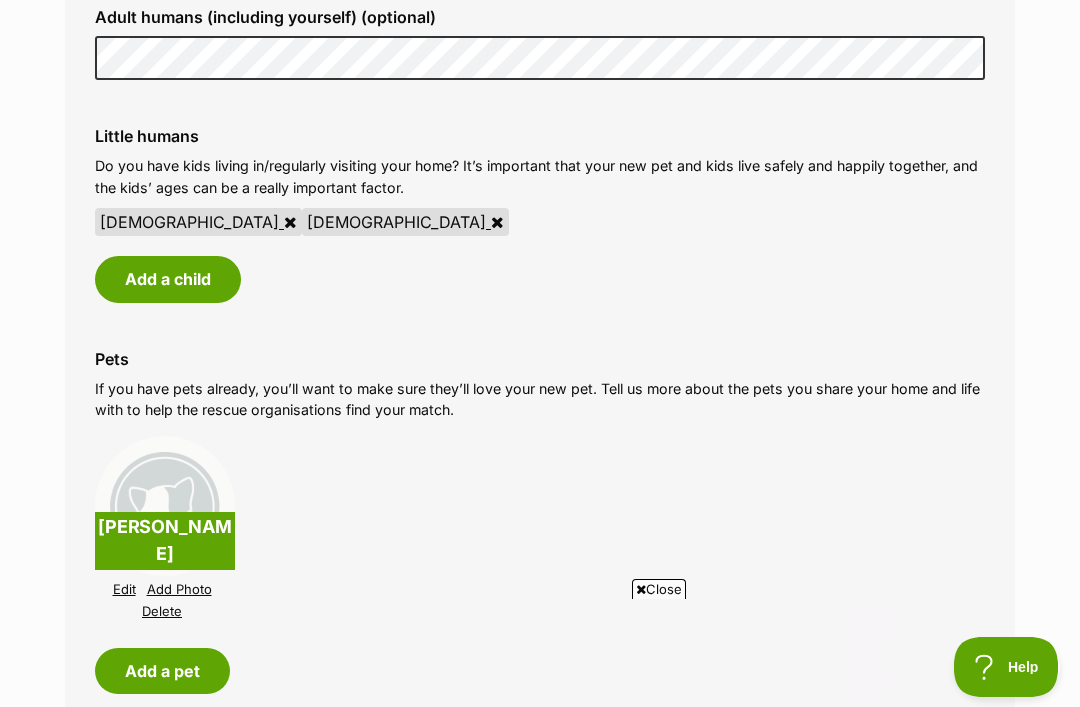 scroll, scrollTop: 0, scrollLeft: 0, axis: both 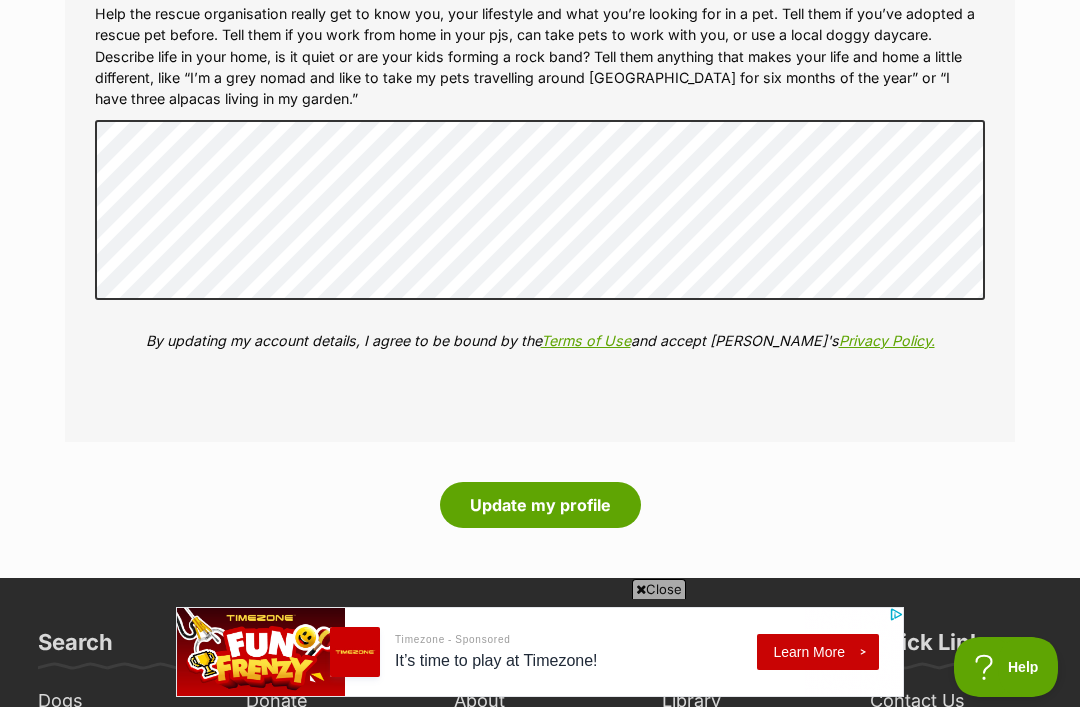 click on "Update my profile" at bounding box center [540, 505] 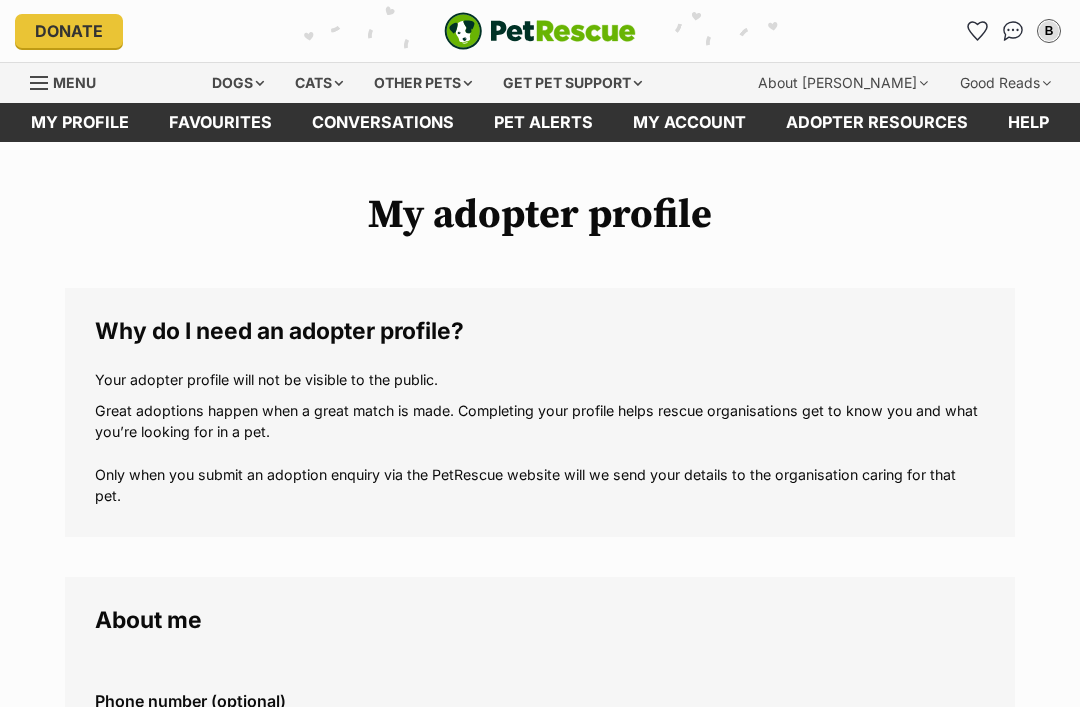 scroll, scrollTop: 0, scrollLeft: 0, axis: both 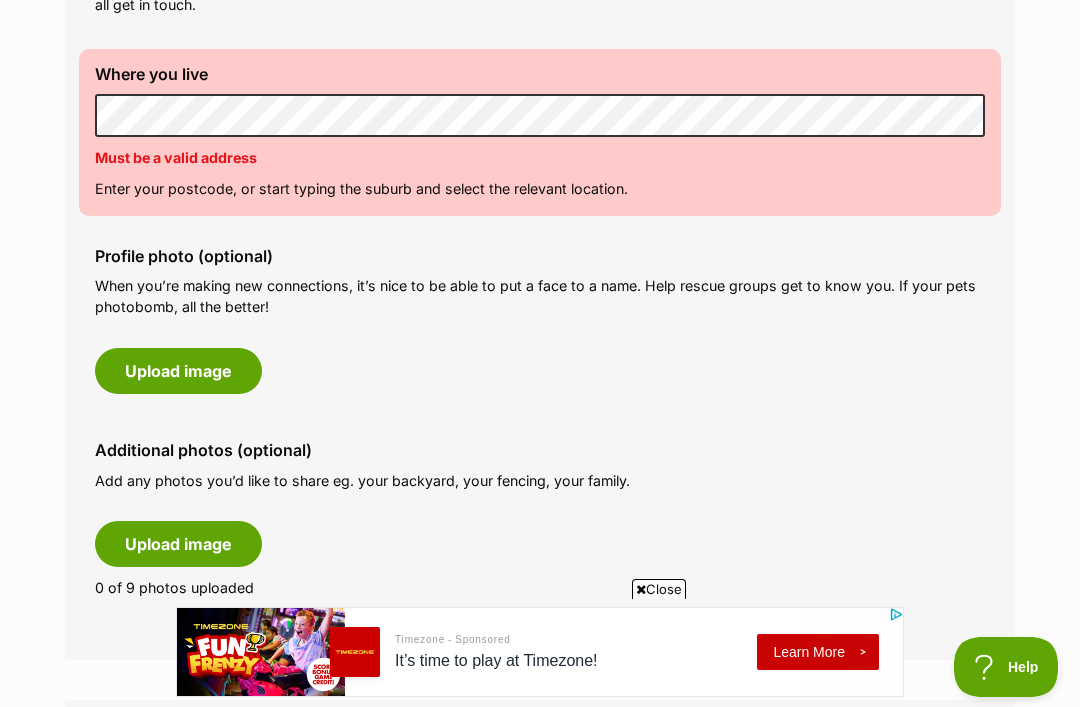 click on "Update my profile" at bounding box center (540, 2332) 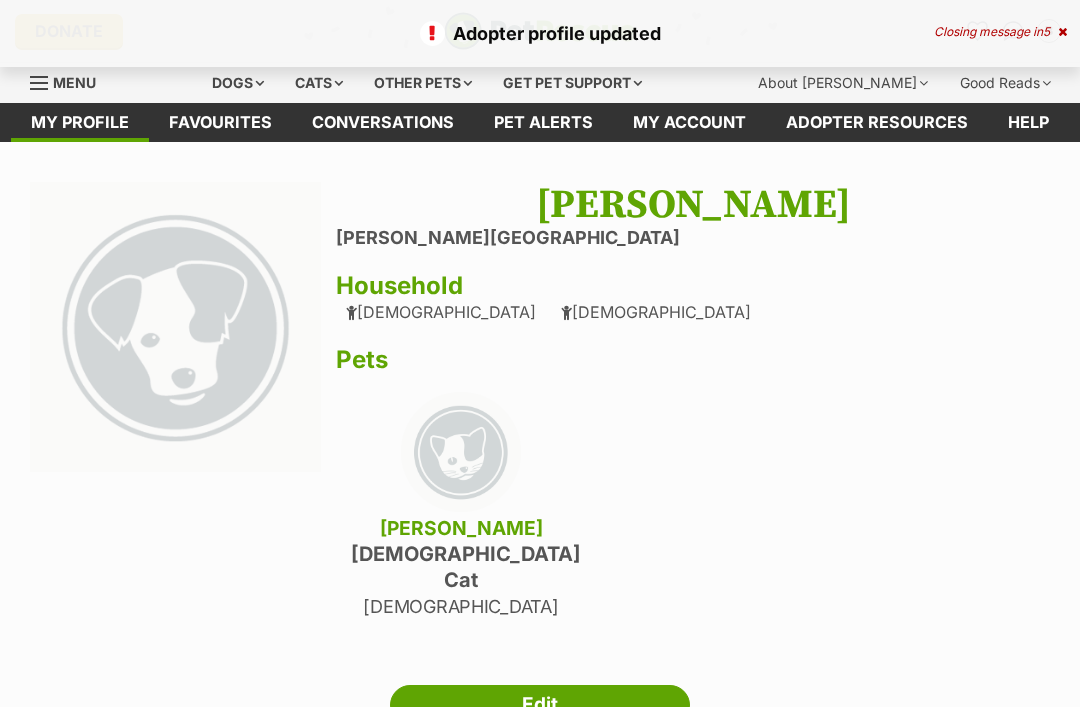 scroll, scrollTop: 0, scrollLeft: 0, axis: both 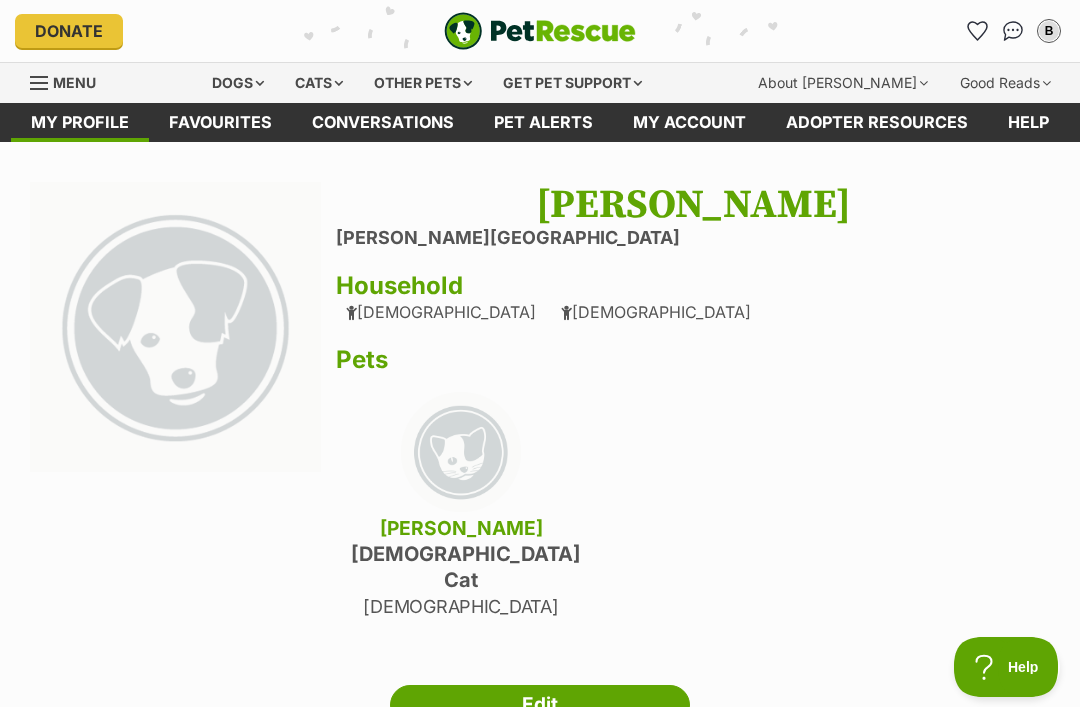 click on "Menu" at bounding box center (70, 81) 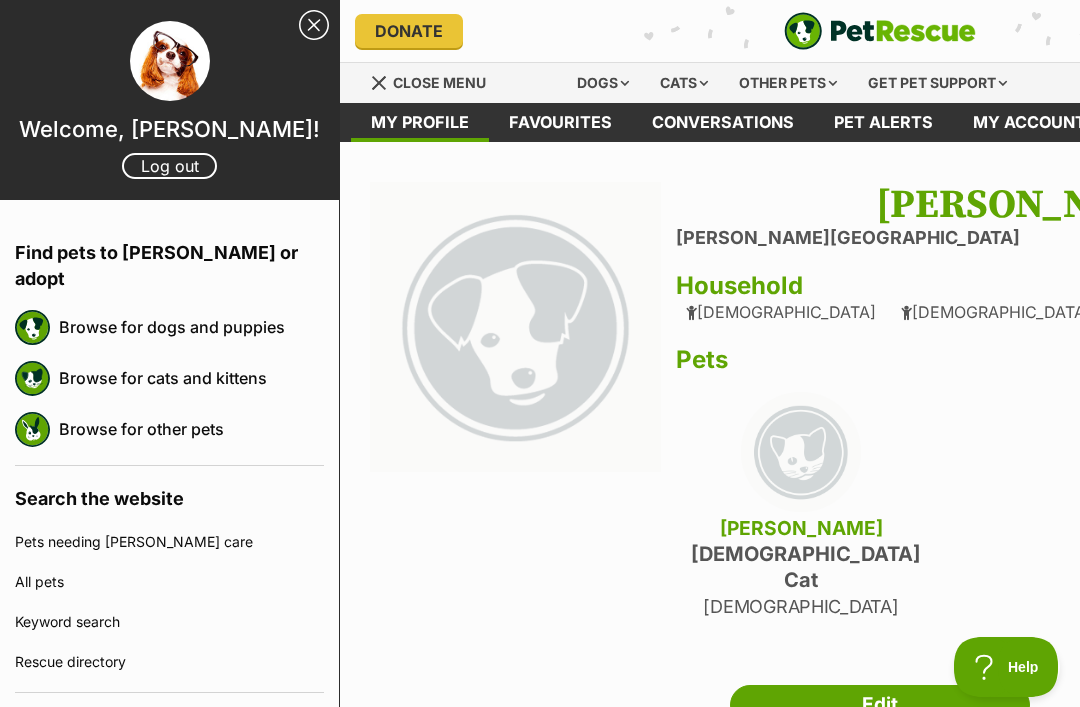 click on "Close Sidebar" at bounding box center (314, 25) 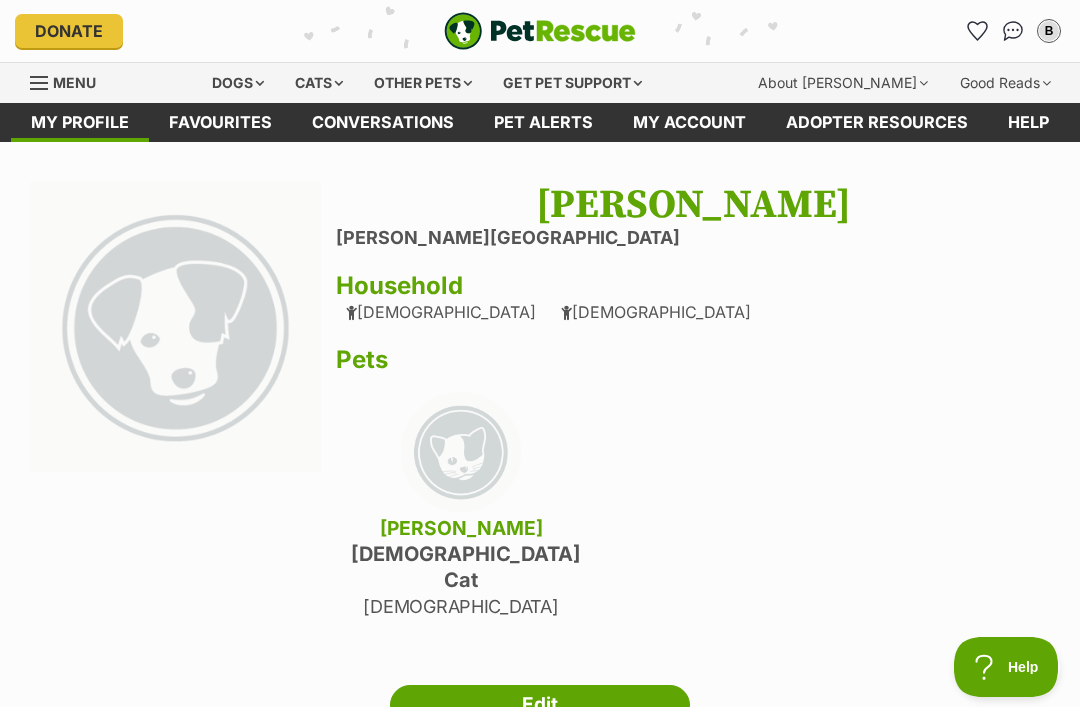 click on "Cats" at bounding box center (319, 83) 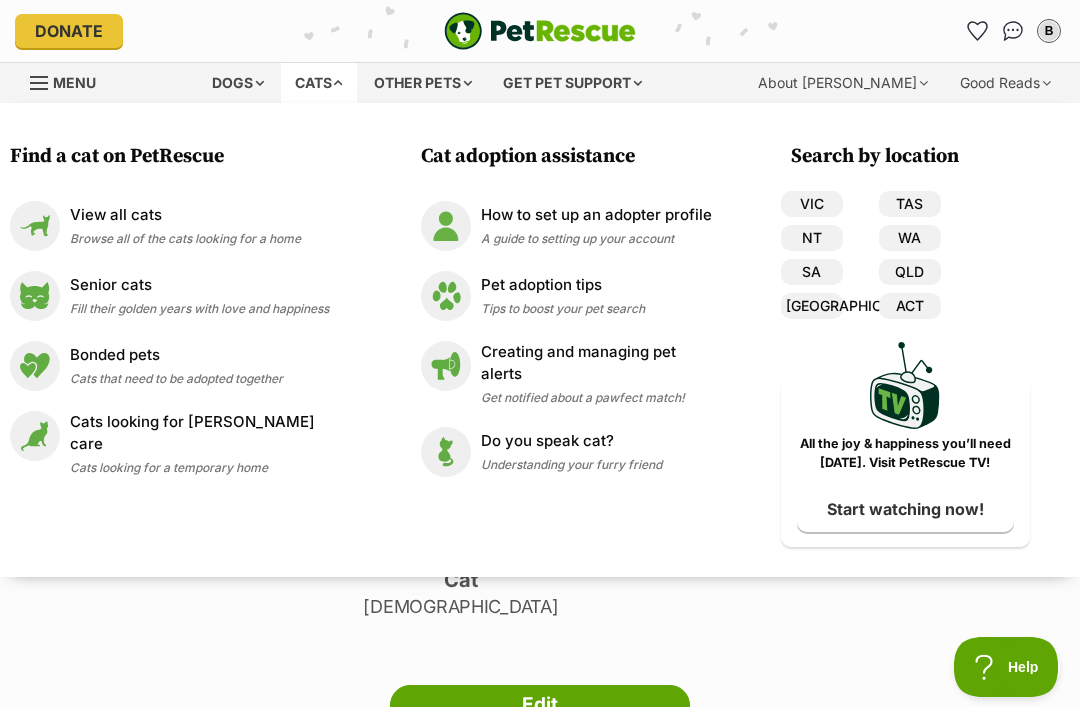 click on "View all cats" at bounding box center (185, 215) 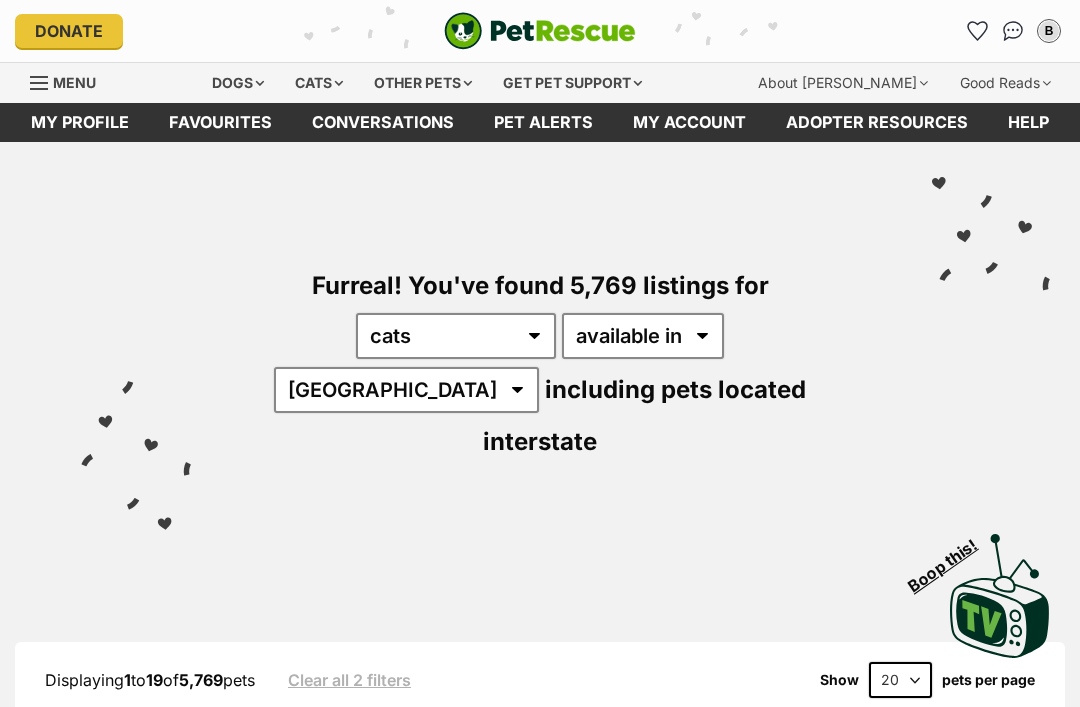 scroll, scrollTop: 0, scrollLeft: 0, axis: both 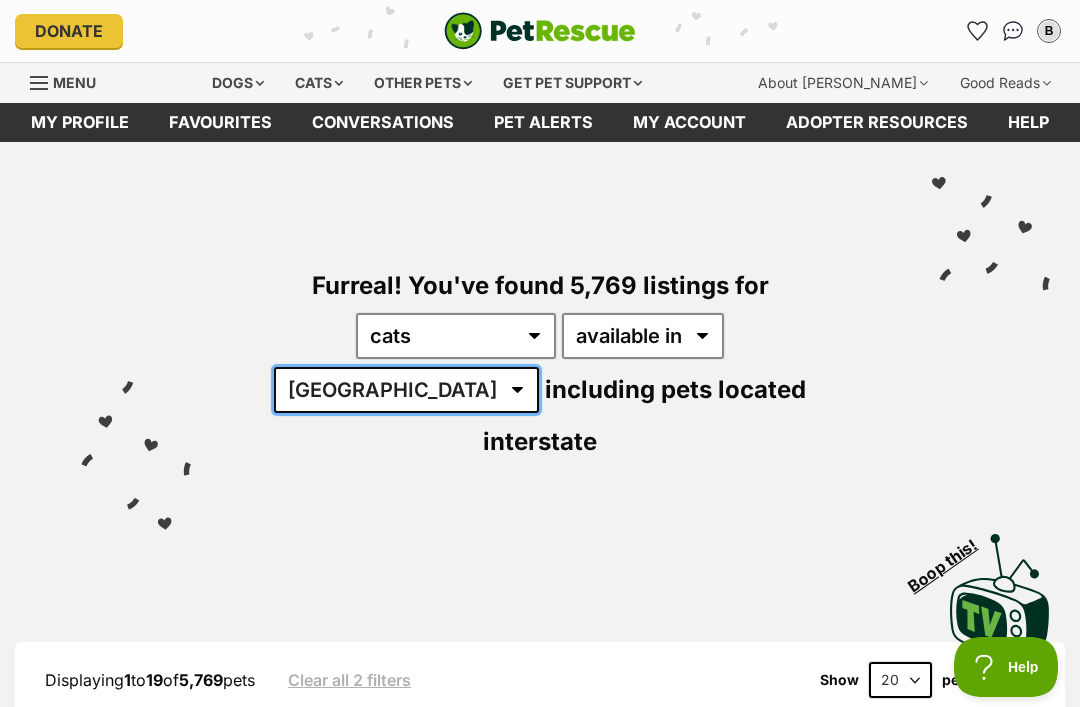 click on "Australia
ACT
NSW
NT
QLD
SA
TAS
VIC
WA" at bounding box center (406, 390) 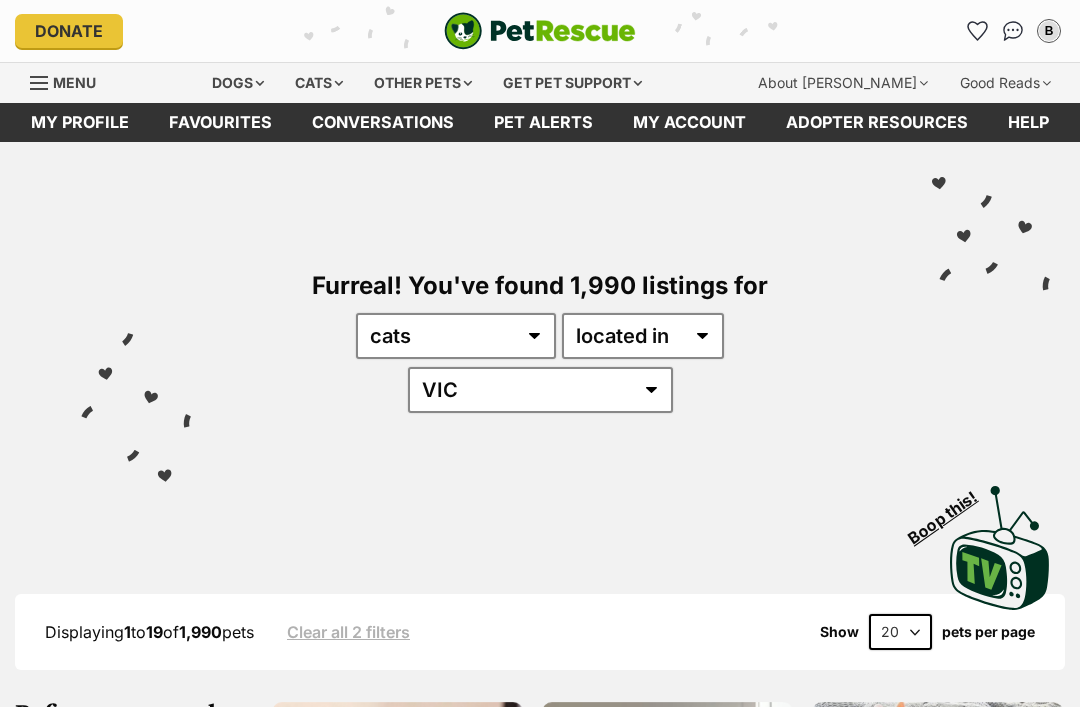 scroll, scrollTop: 29, scrollLeft: 0, axis: vertical 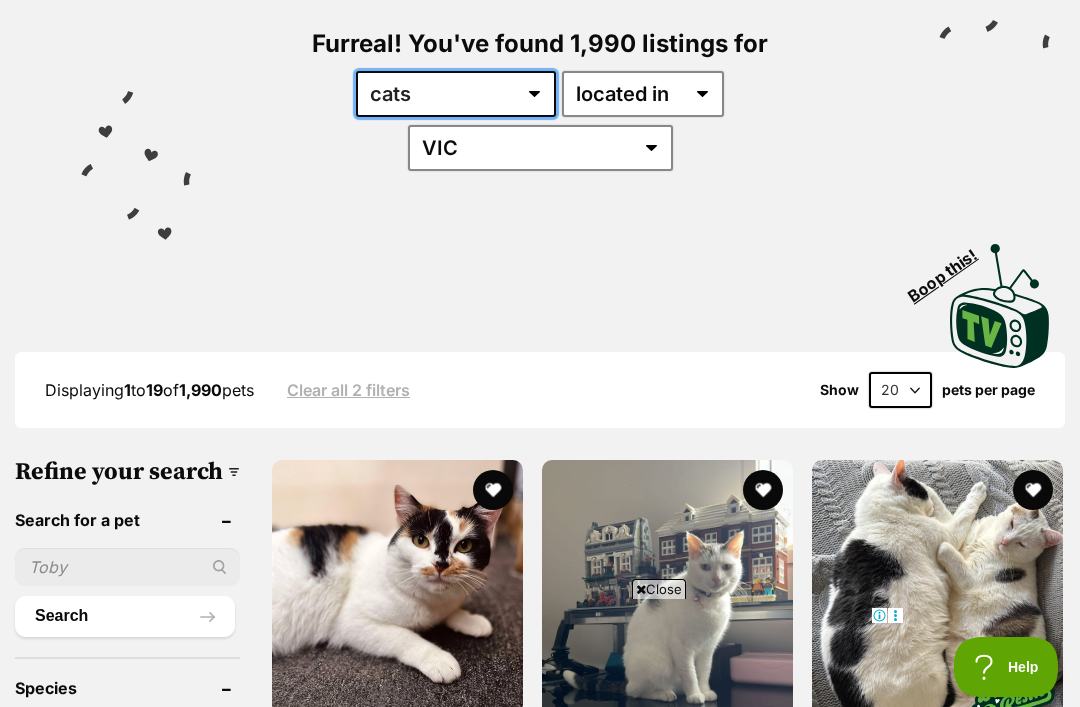 click on "any type of pet
cats
dogs
other pets" at bounding box center (456, 94) 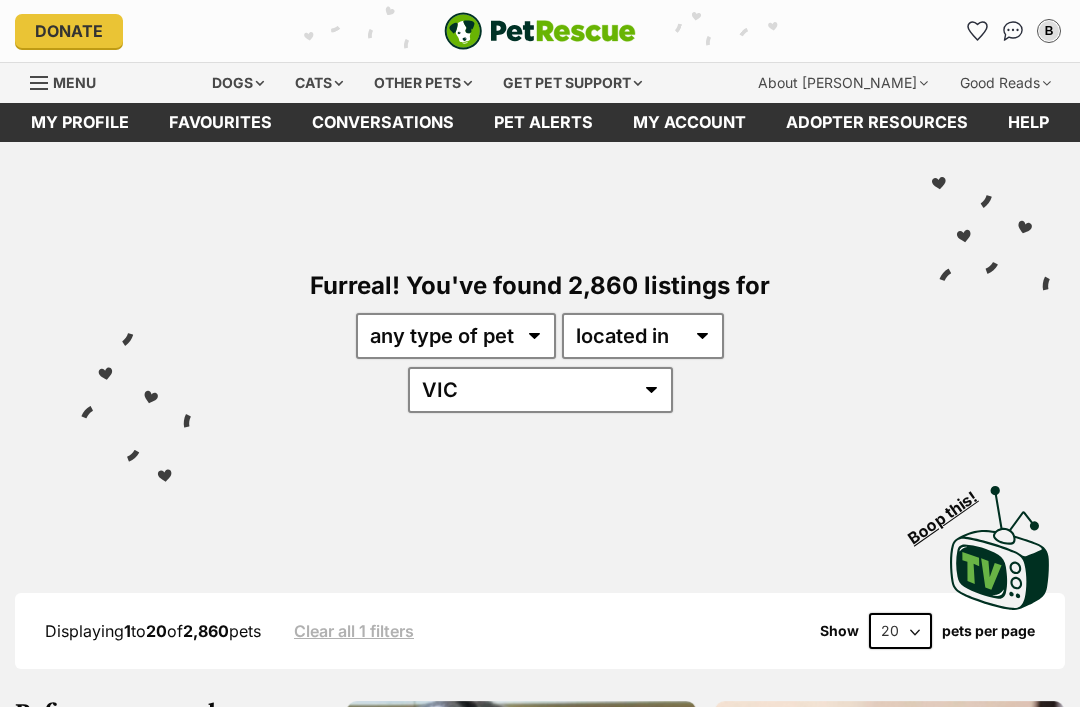 scroll, scrollTop: 0, scrollLeft: 0, axis: both 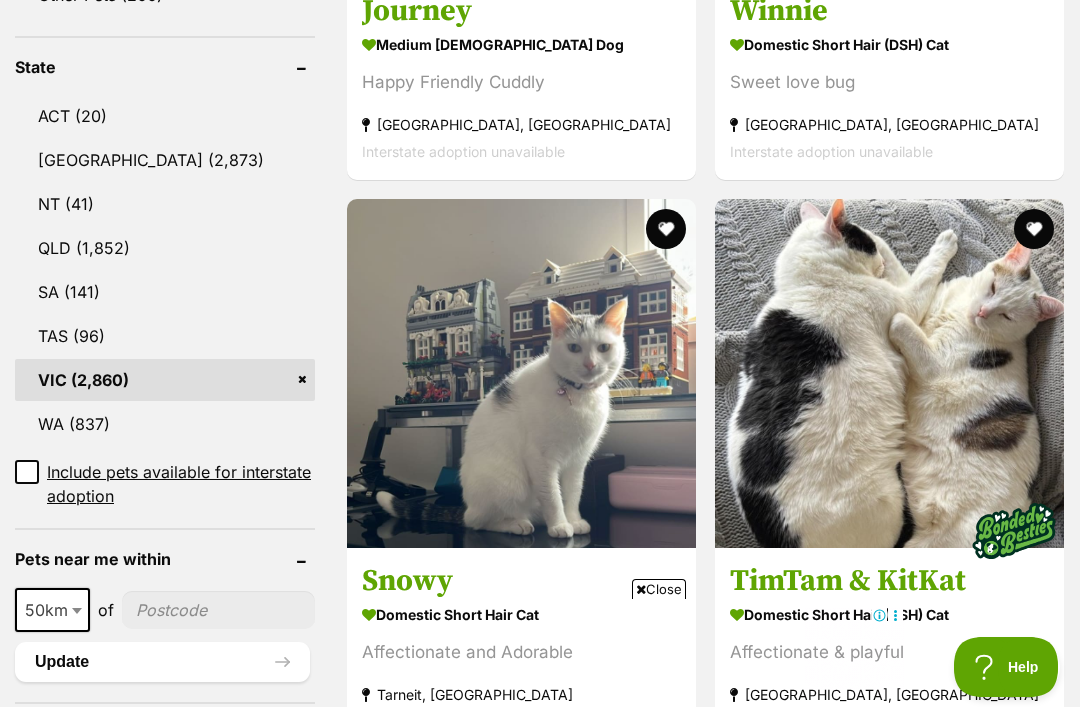 click at bounding box center [1033, 229] 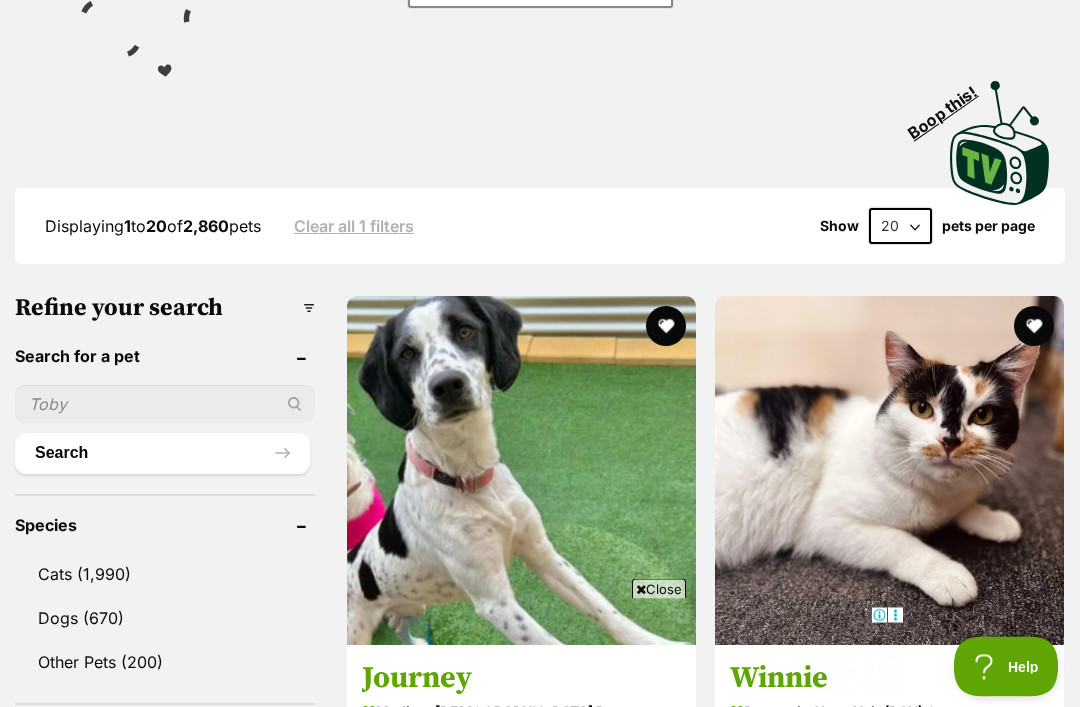 click at bounding box center [666, 327] 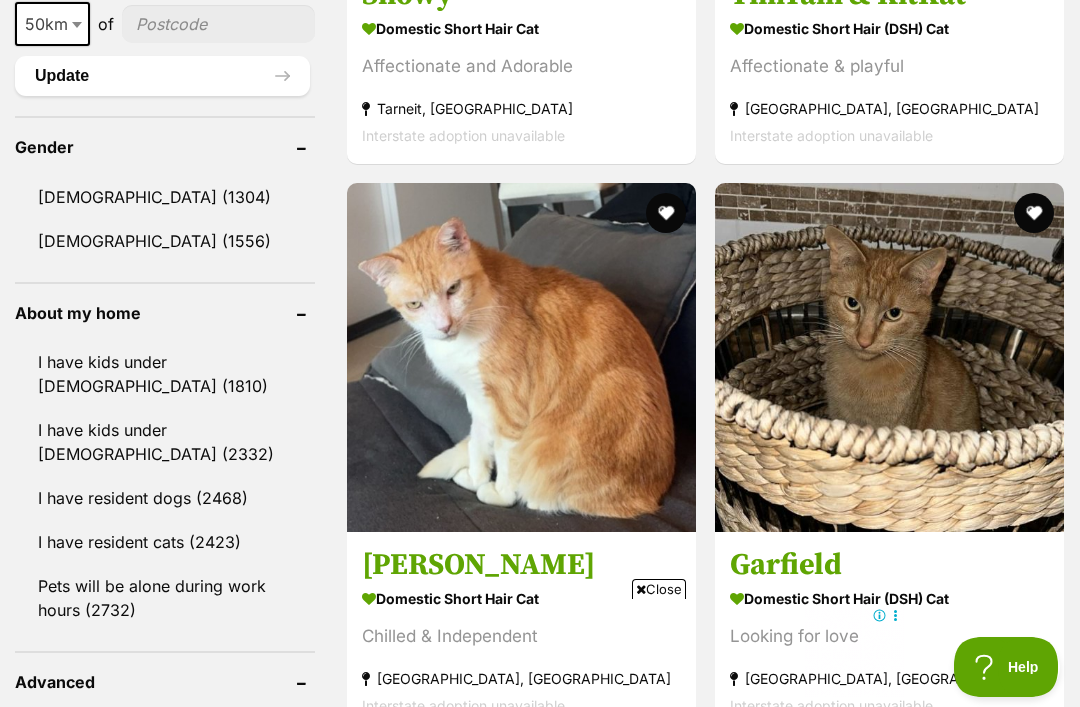 click at bounding box center (1033, 213) 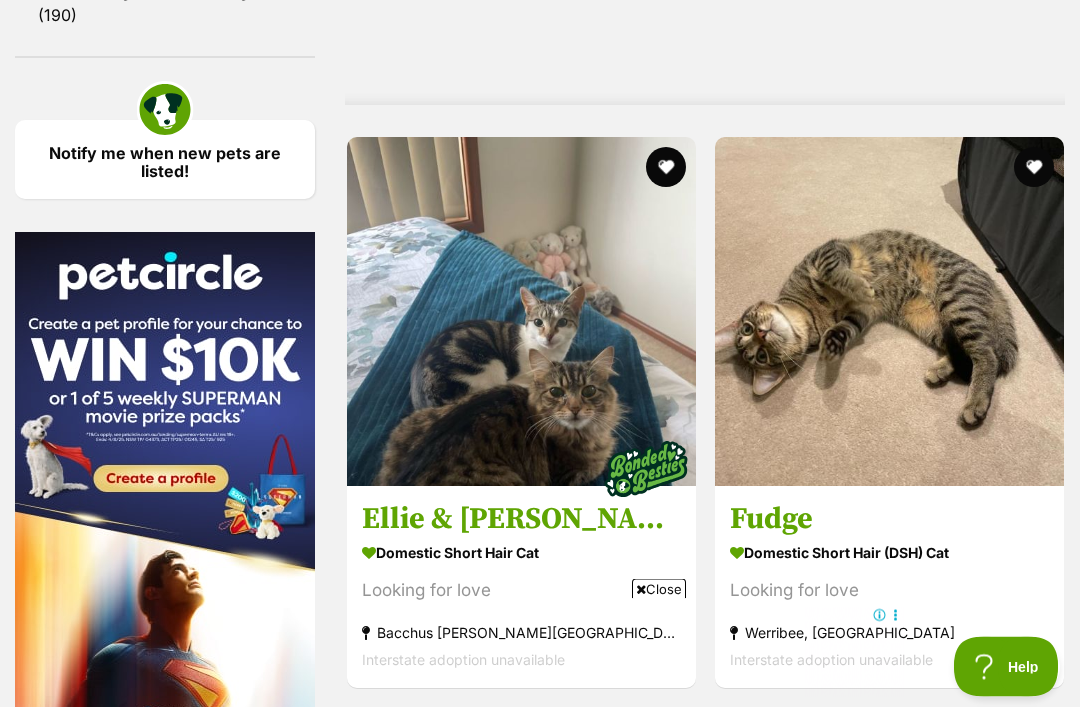 scroll, scrollTop: 2463, scrollLeft: 0, axis: vertical 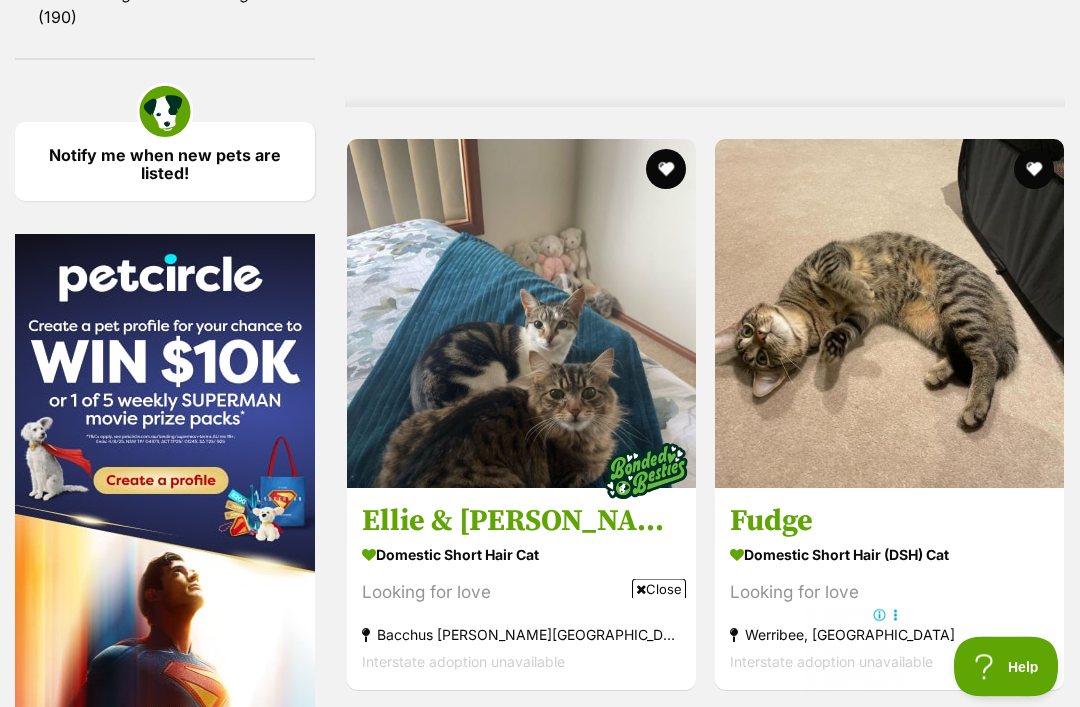 click at bounding box center [666, 170] 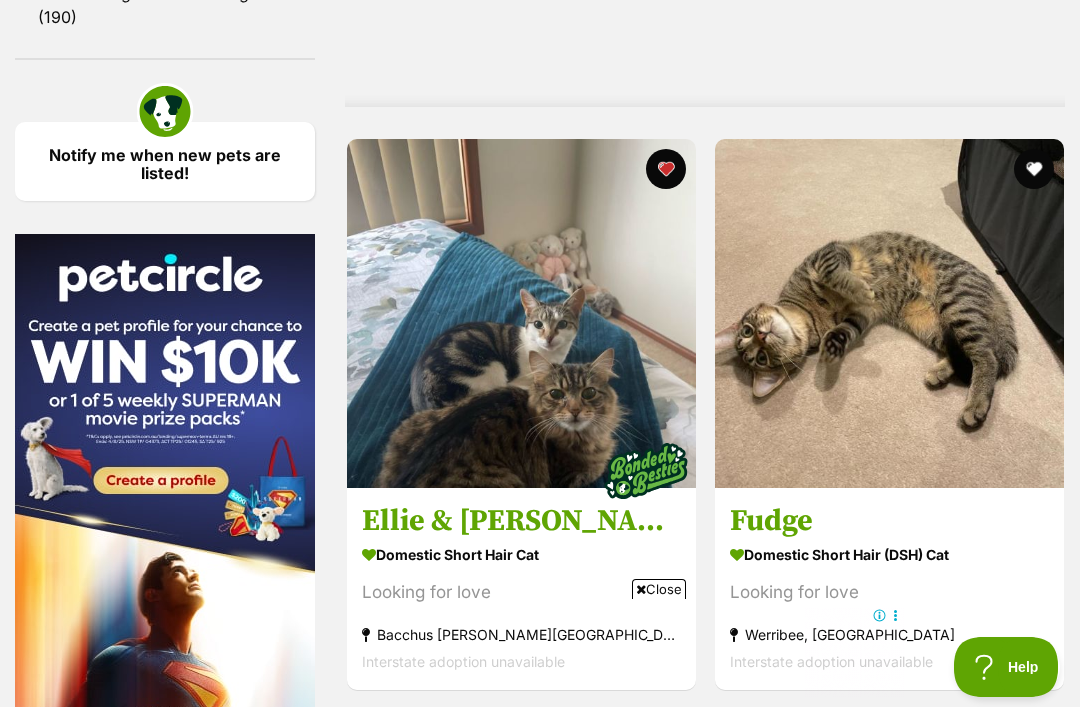 click at bounding box center (1033, 169) 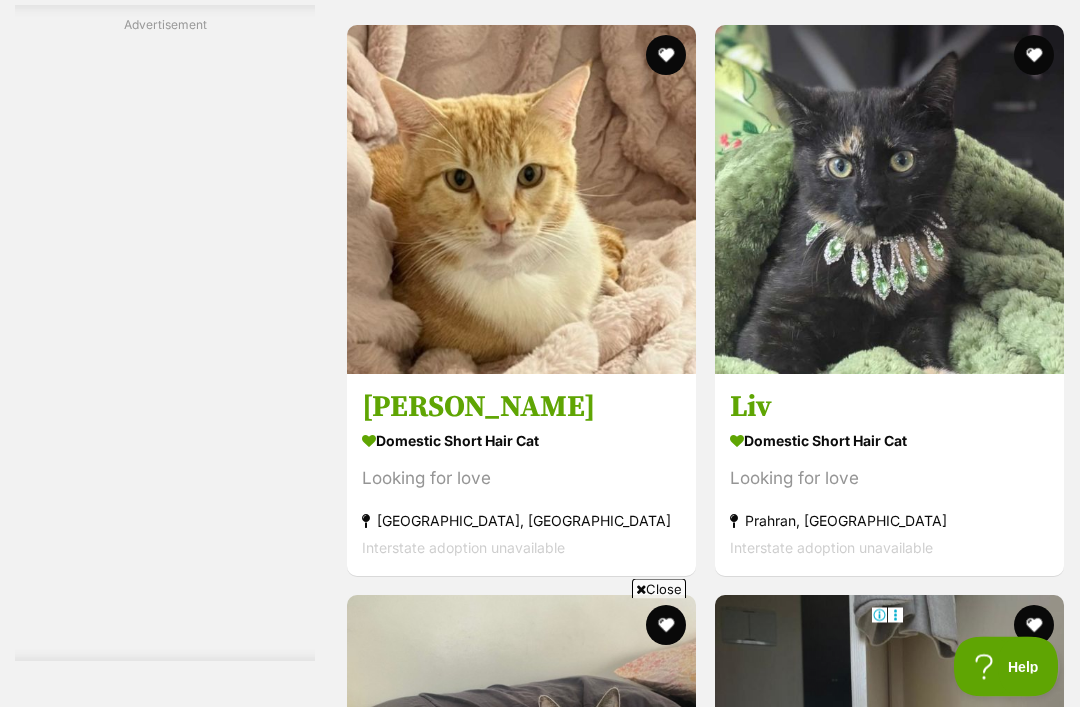 scroll, scrollTop: 4364, scrollLeft: 0, axis: vertical 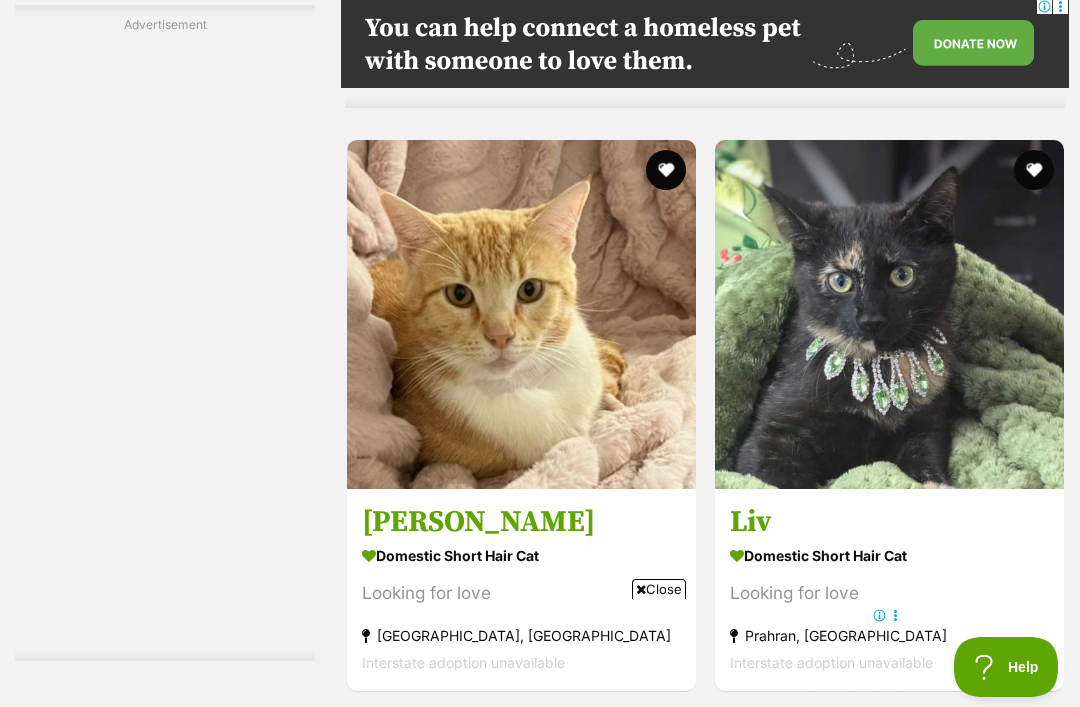 click at bounding box center [666, 170] 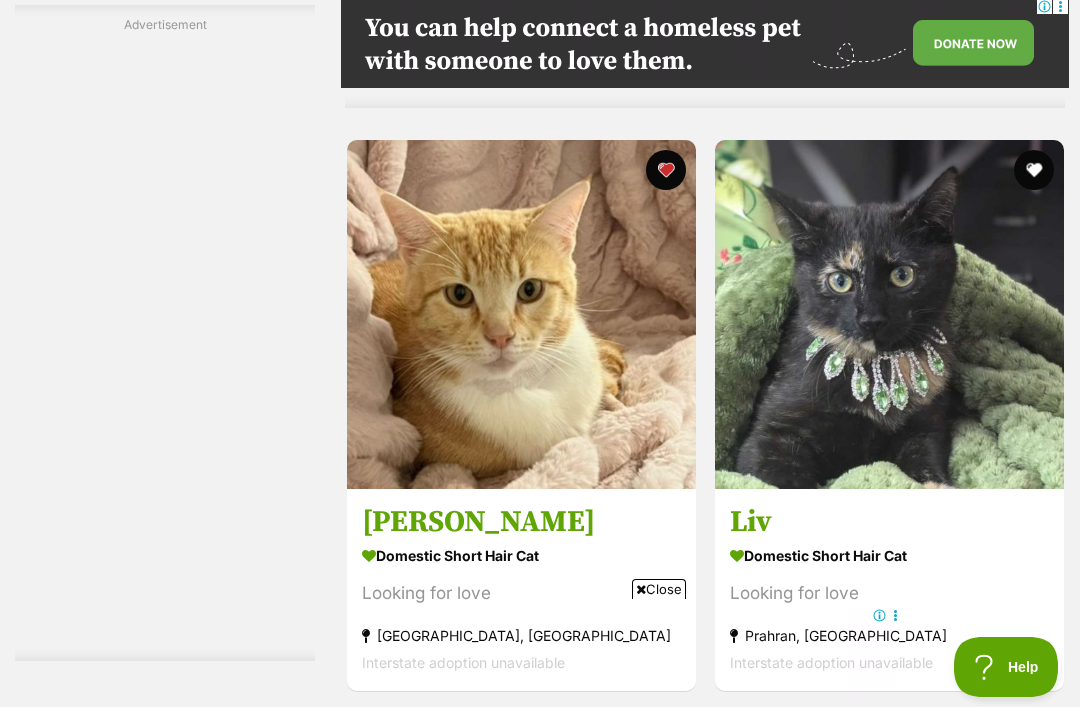 click at bounding box center [666, 170] 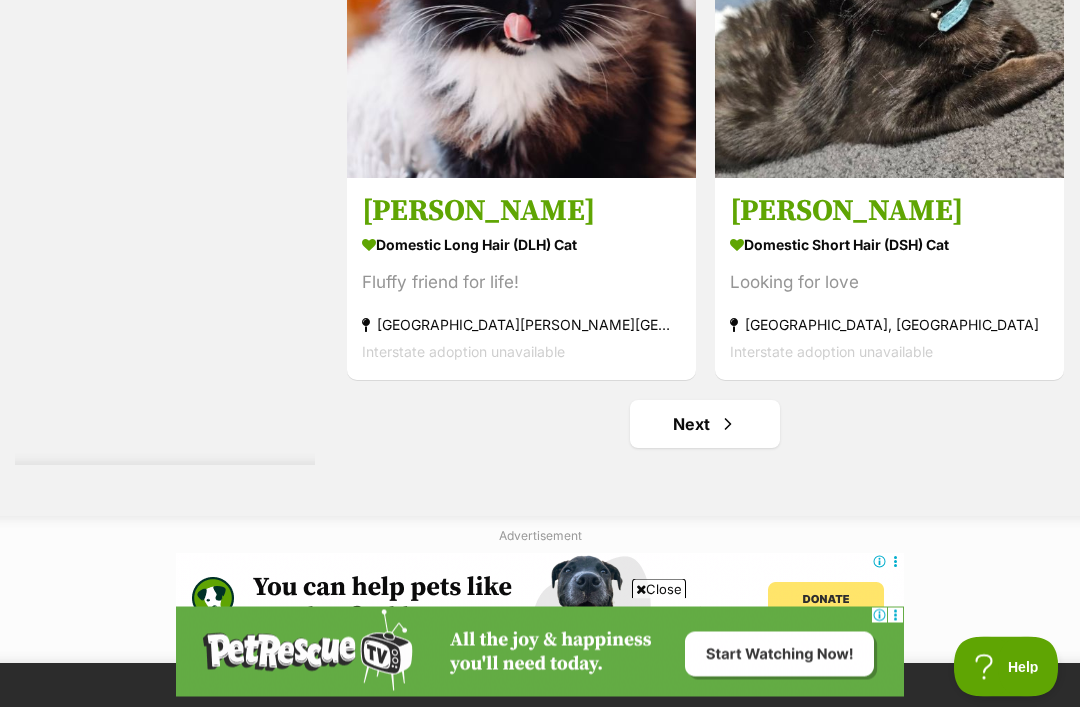 scroll, scrollTop: 6577, scrollLeft: 0, axis: vertical 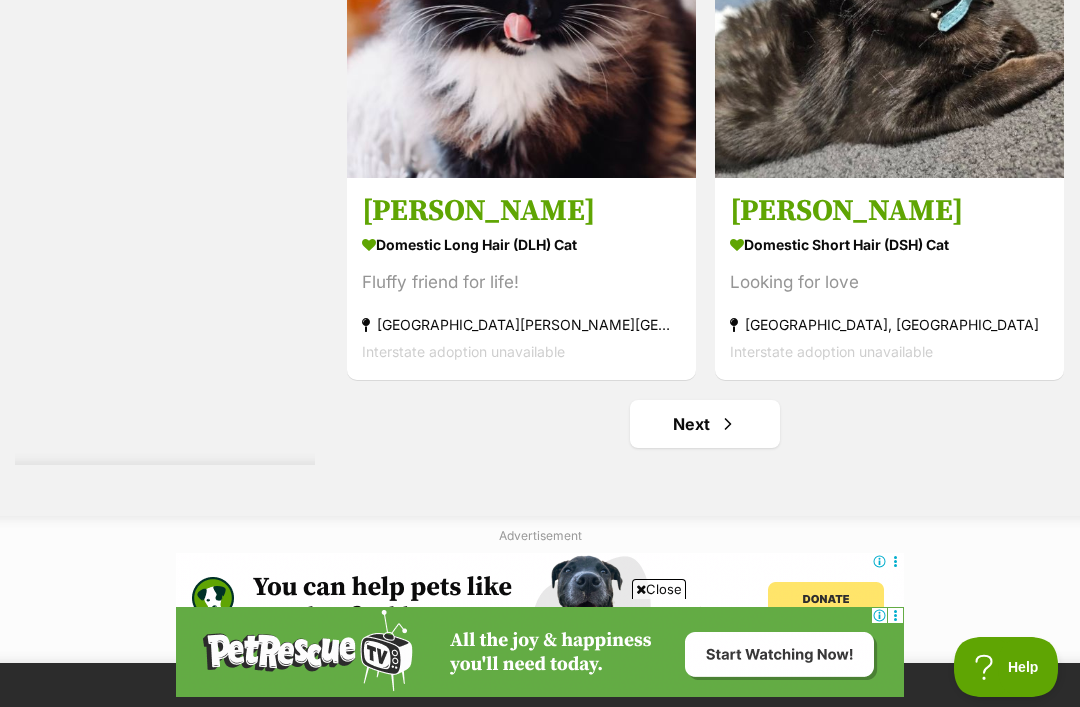 click on "Next" at bounding box center (705, 424) 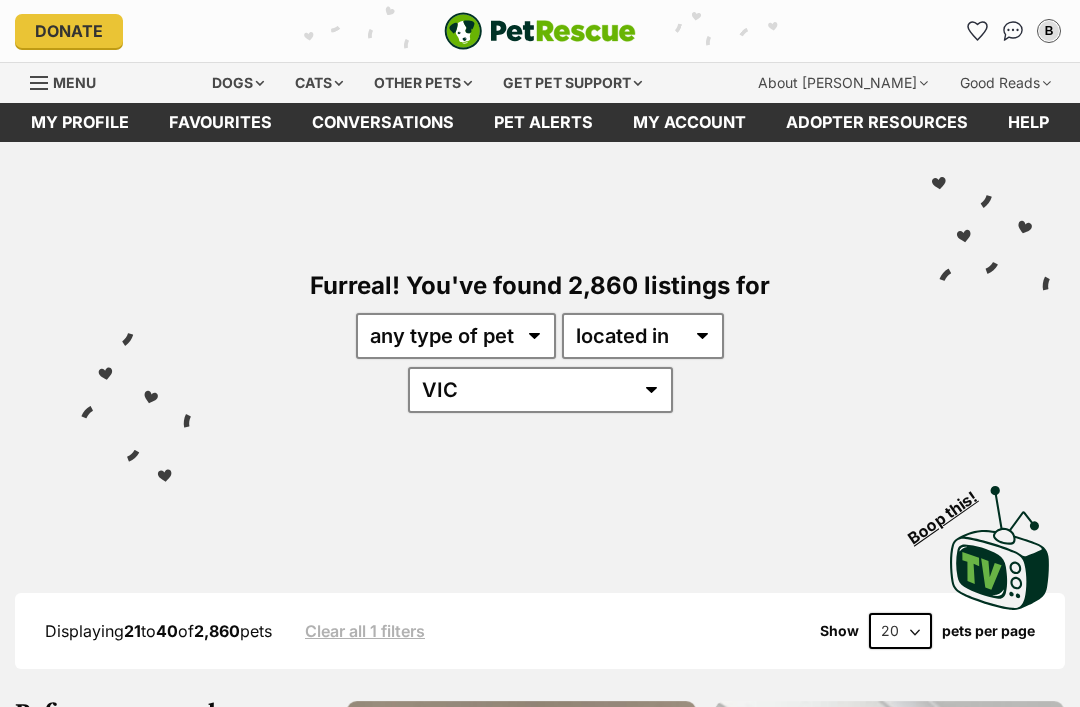 scroll, scrollTop: 54, scrollLeft: 0, axis: vertical 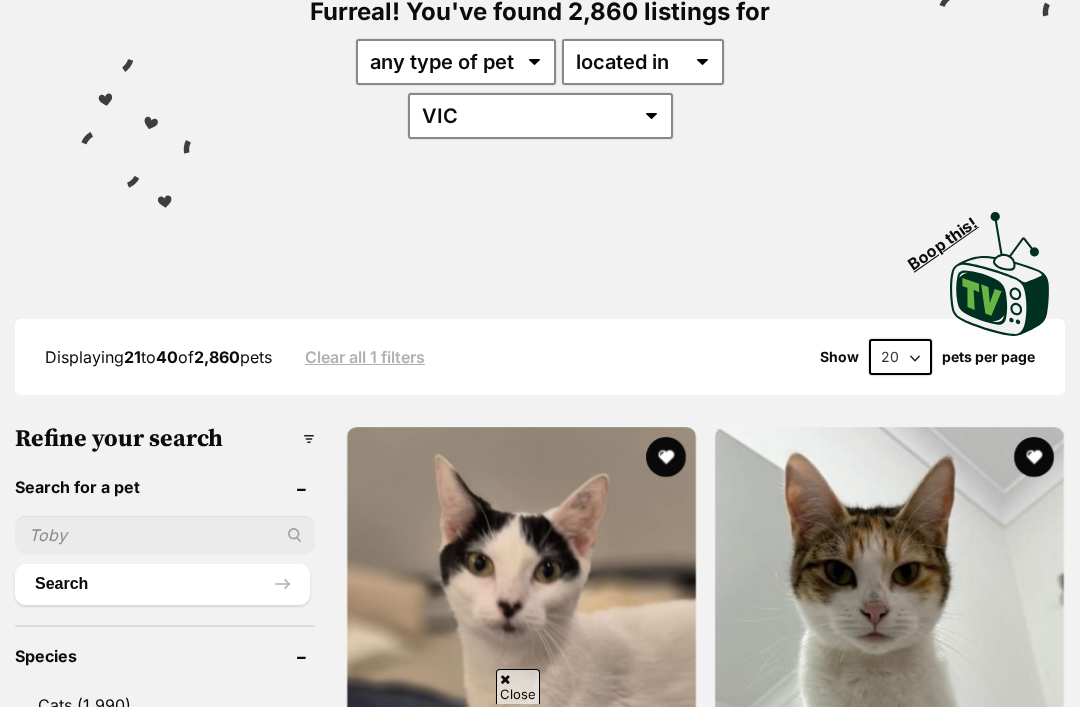 click on "20 40 60" at bounding box center (900, 357) 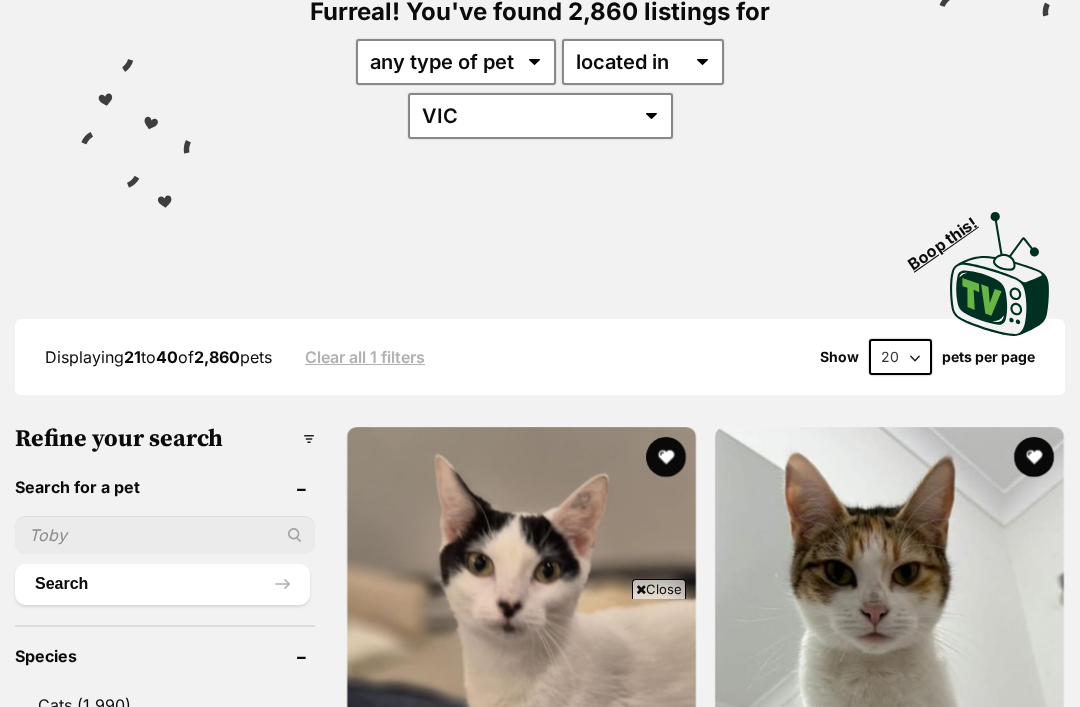 scroll, scrollTop: 0, scrollLeft: 0, axis: both 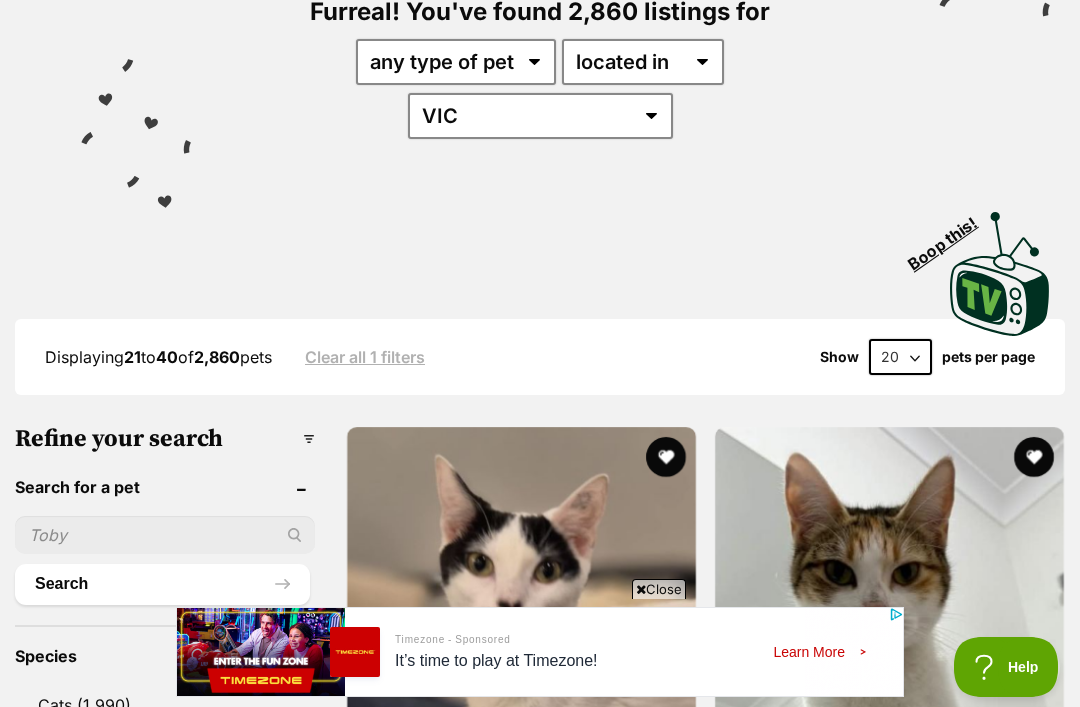 select on "60" 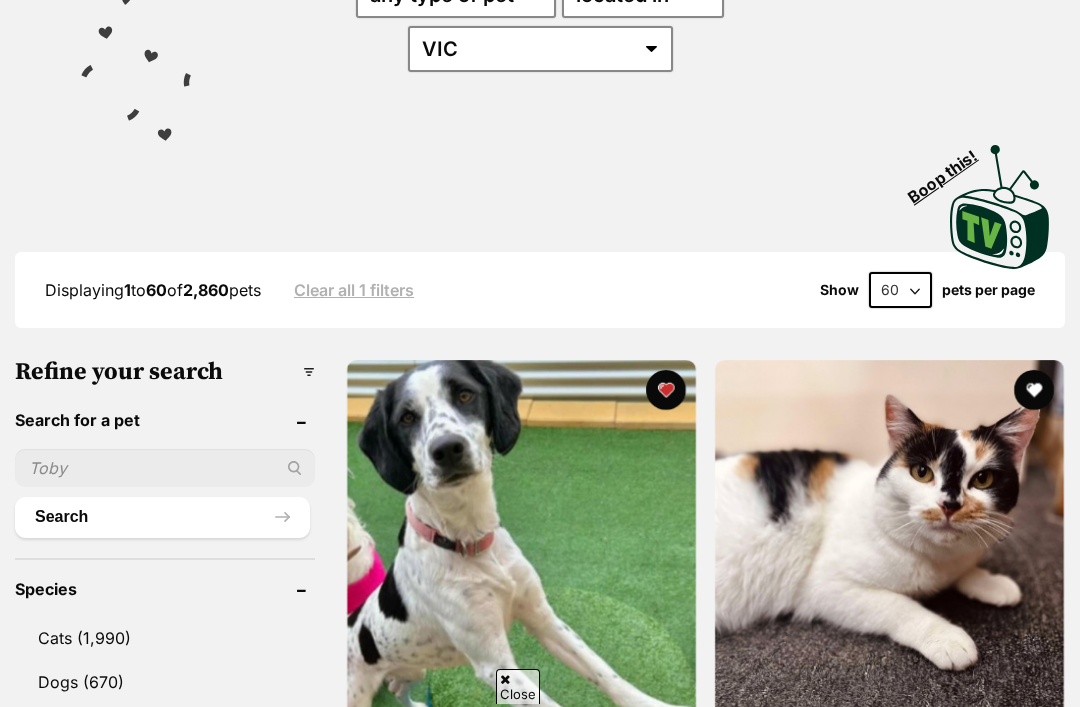 scroll, scrollTop: 342, scrollLeft: 0, axis: vertical 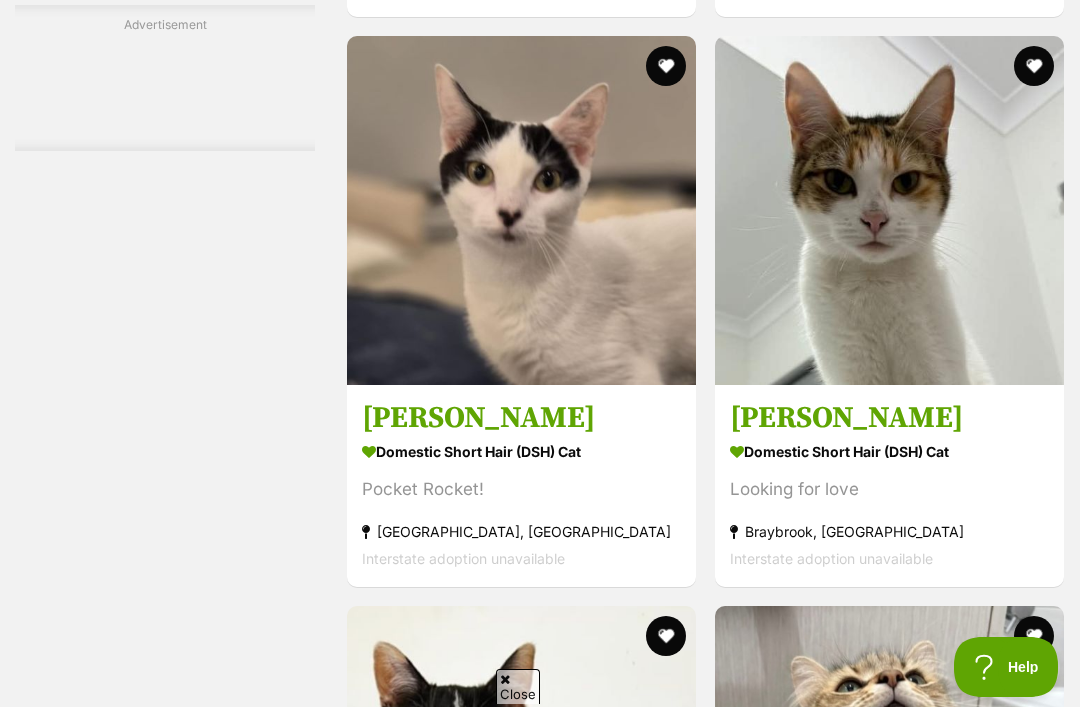 click at bounding box center (1033, 66) 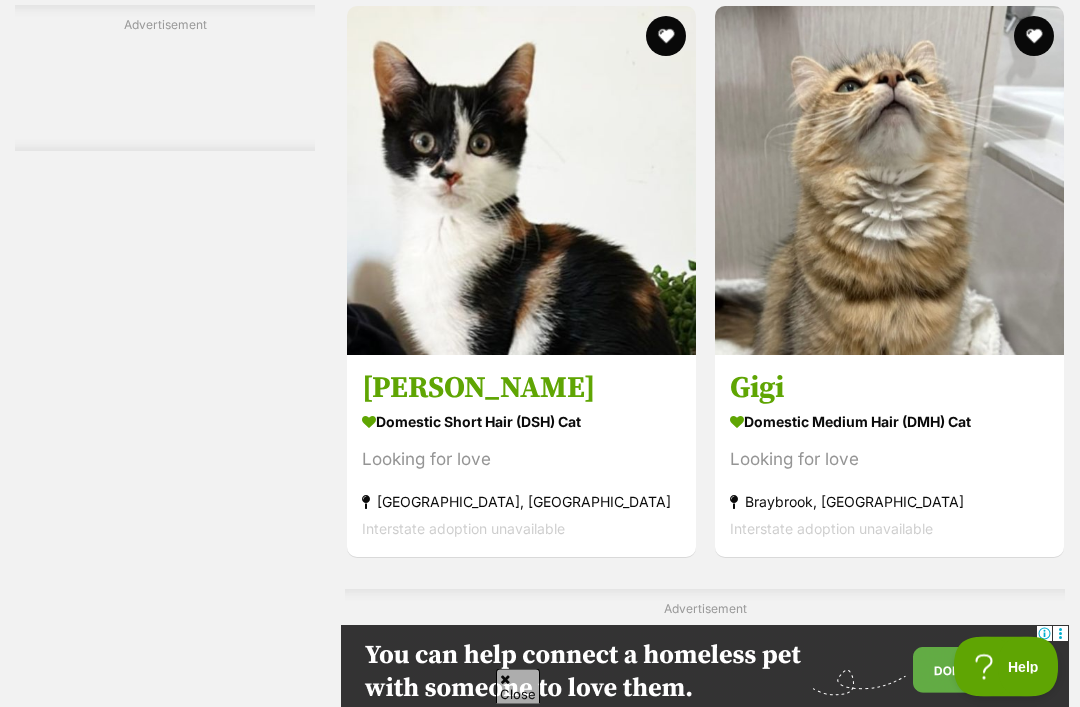 scroll, scrollTop: 7540, scrollLeft: 0, axis: vertical 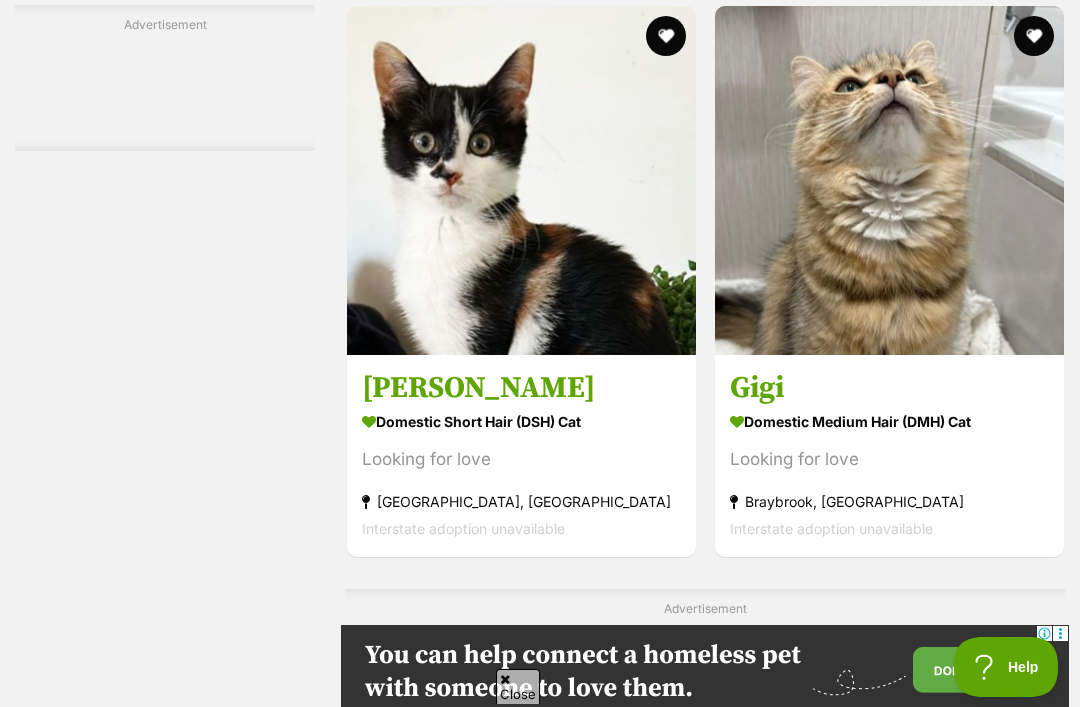 click at bounding box center [1033, 36] 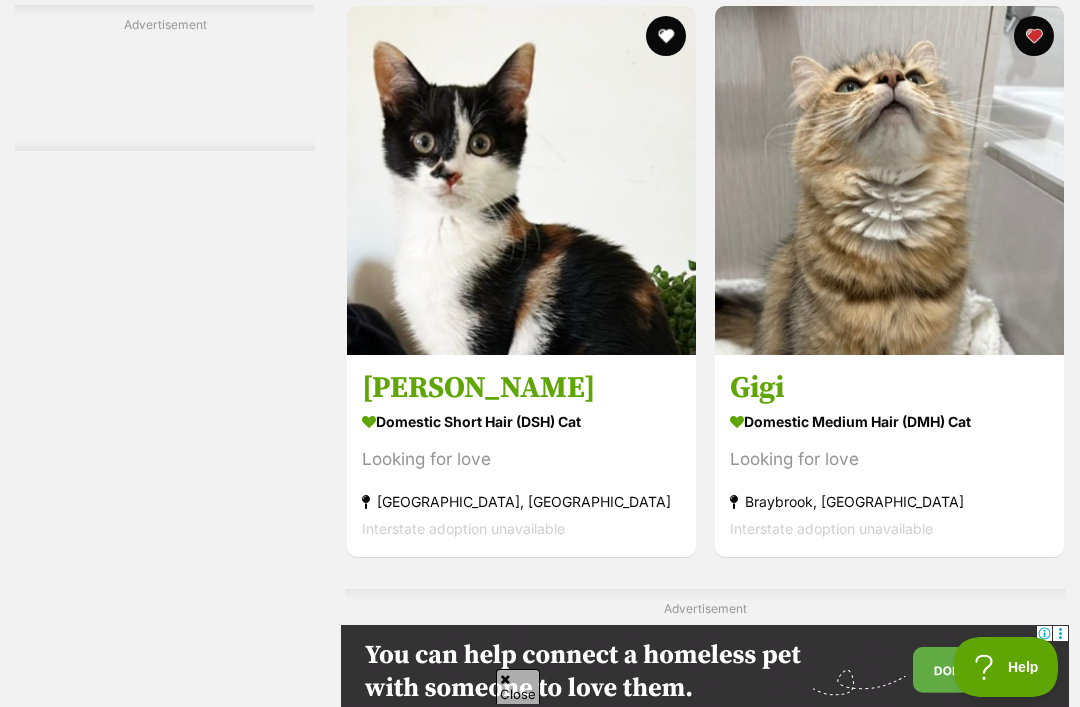 click at bounding box center [666, 36] 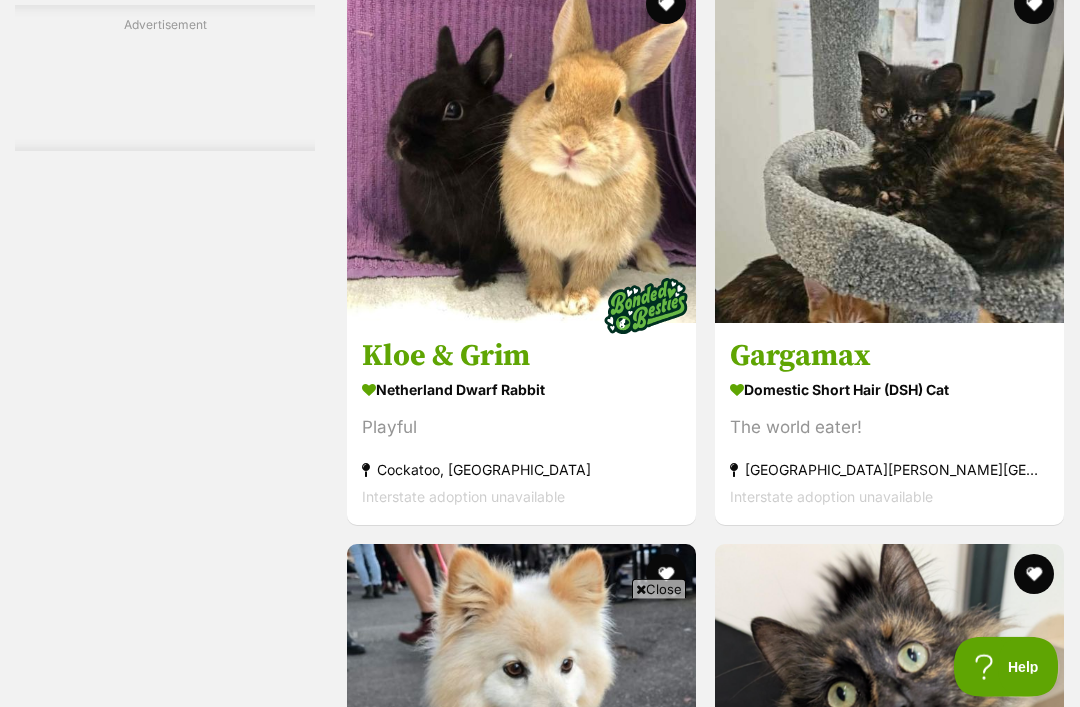 scroll, scrollTop: 0, scrollLeft: 0, axis: both 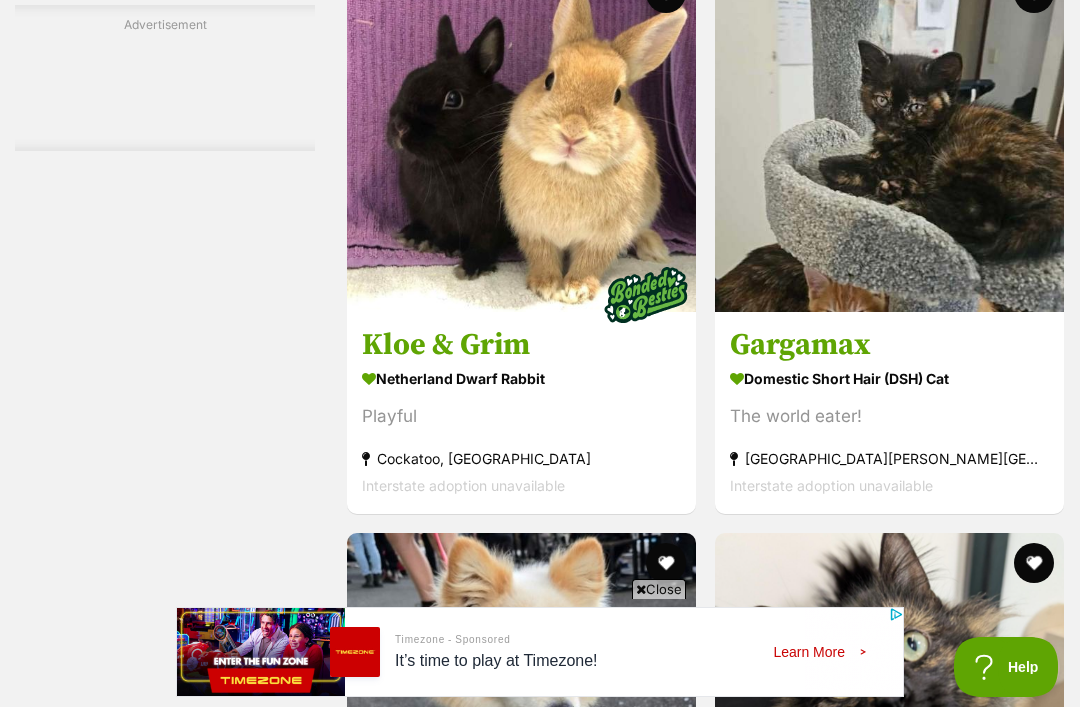 click at bounding box center (1033, -7) 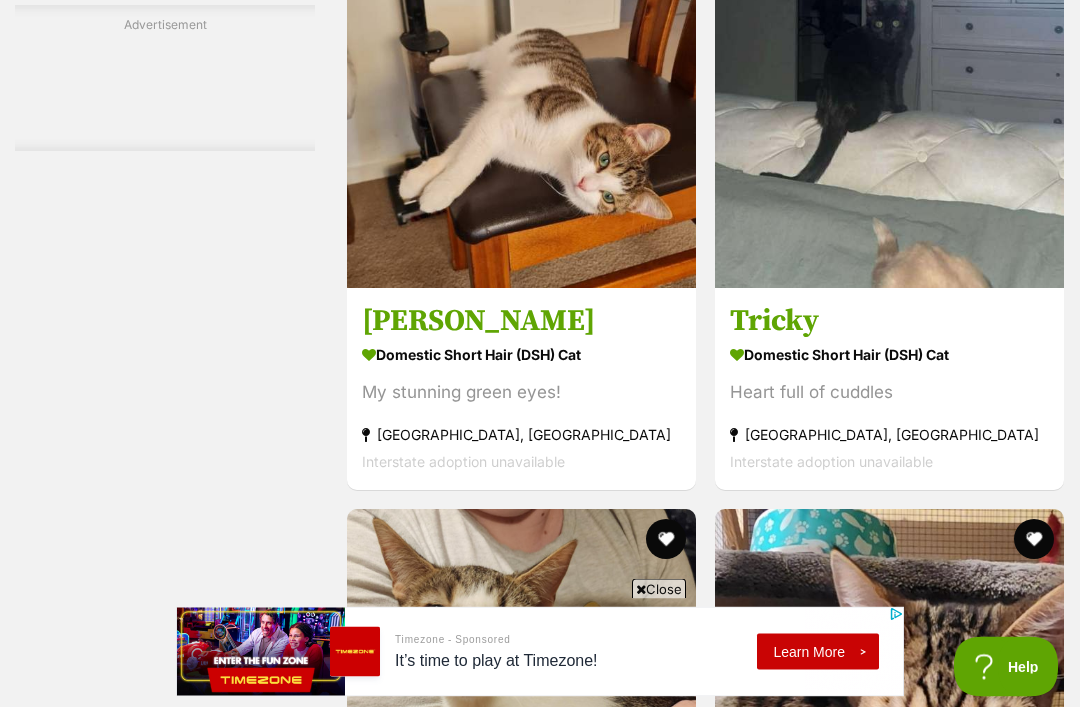 click at bounding box center (1033, -30) 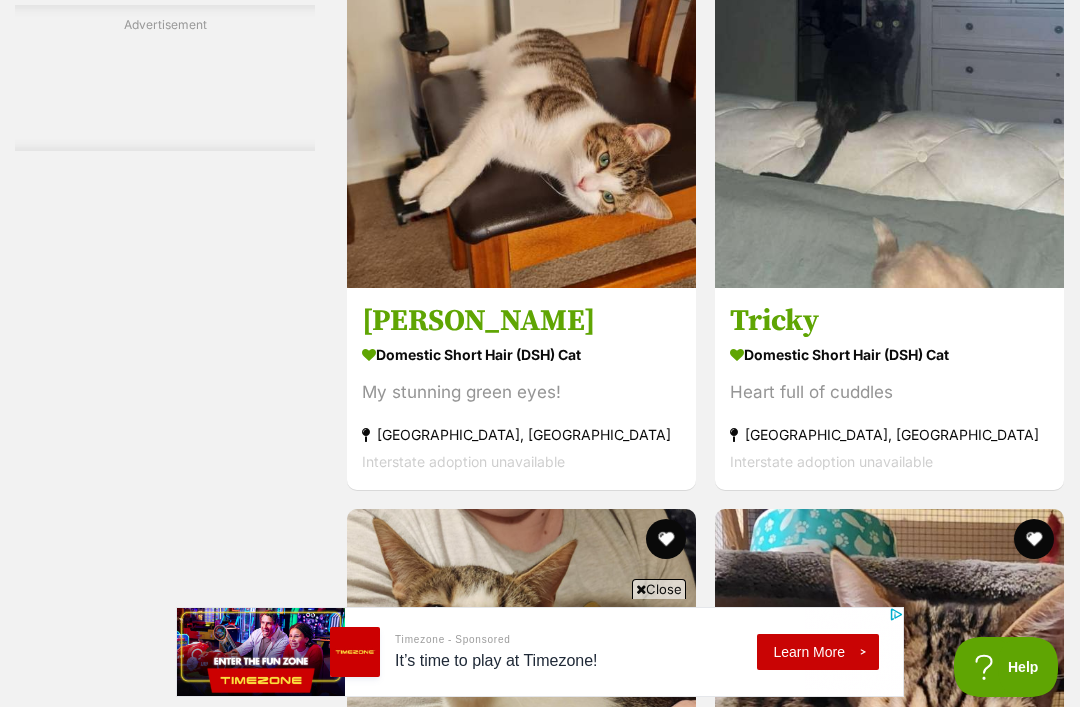 click at bounding box center [666, -31] 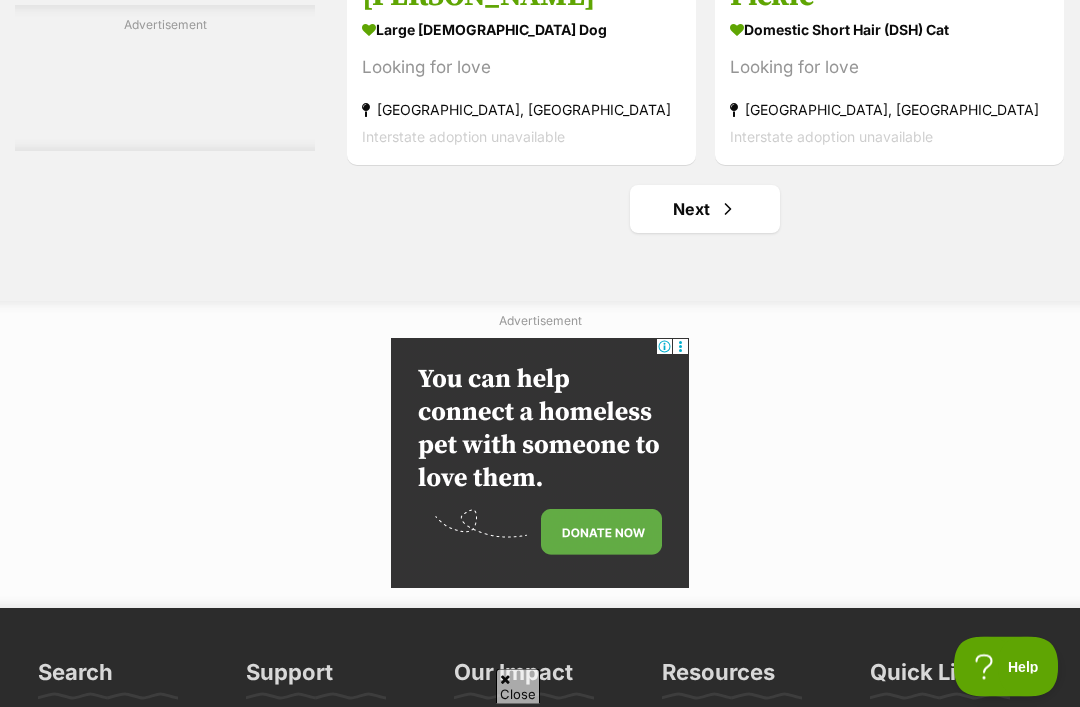 scroll, scrollTop: 19337, scrollLeft: 0, axis: vertical 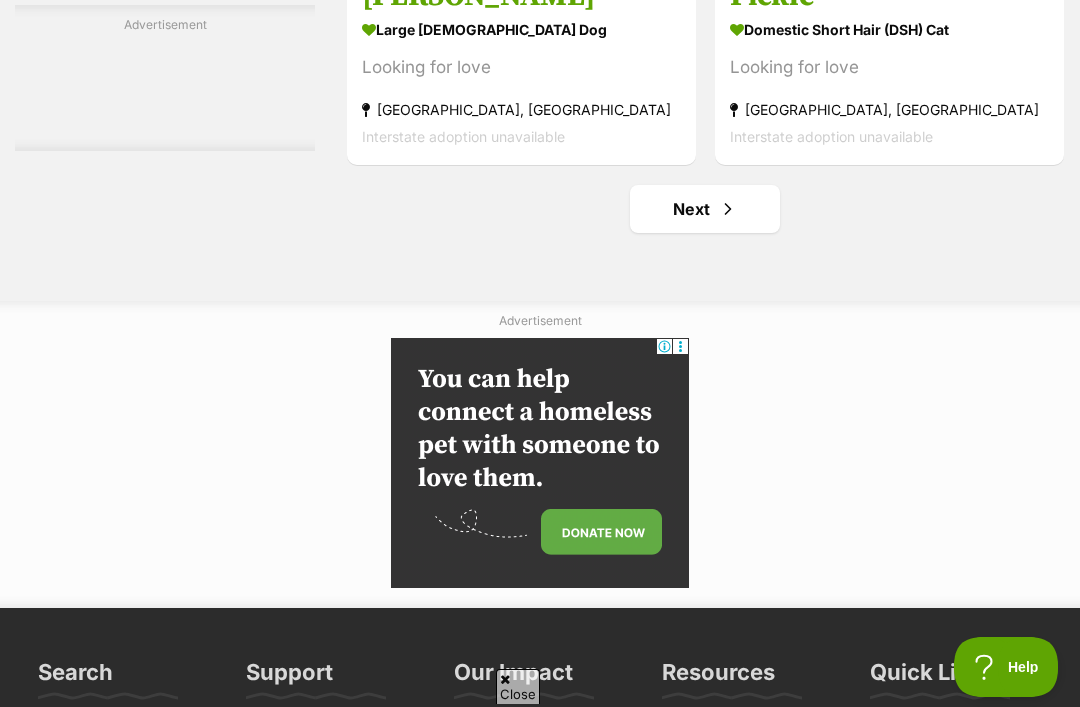 click on "Close" at bounding box center (518, 686) 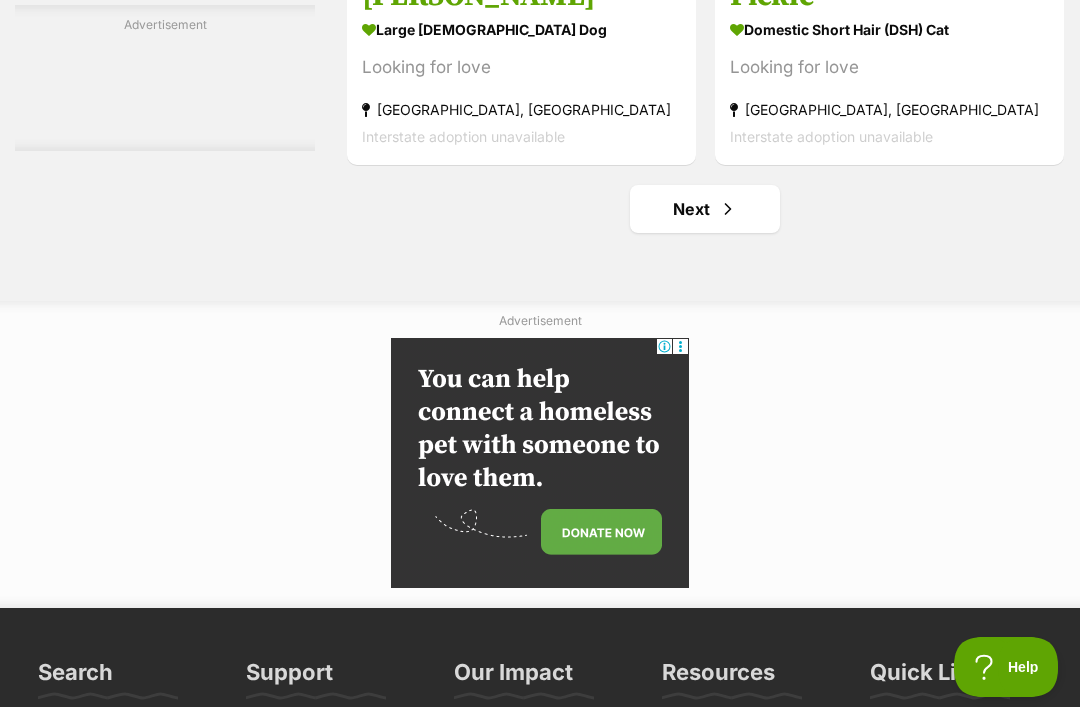 scroll, scrollTop: 0, scrollLeft: 0, axis: both 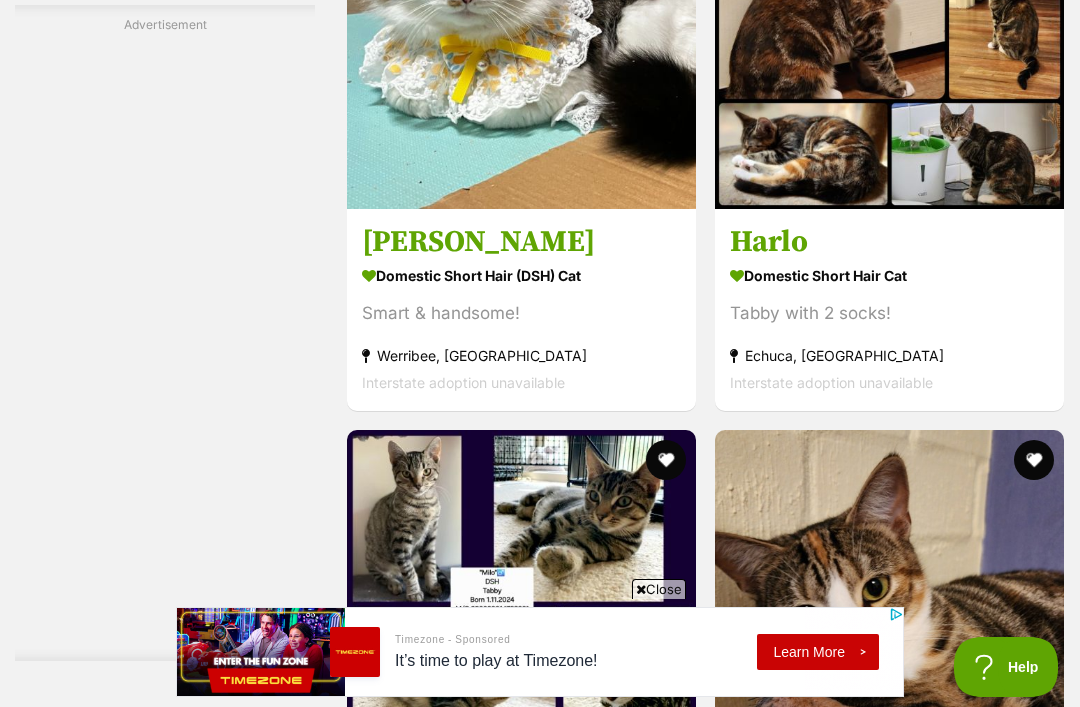 click at bounding box center (666, -110) 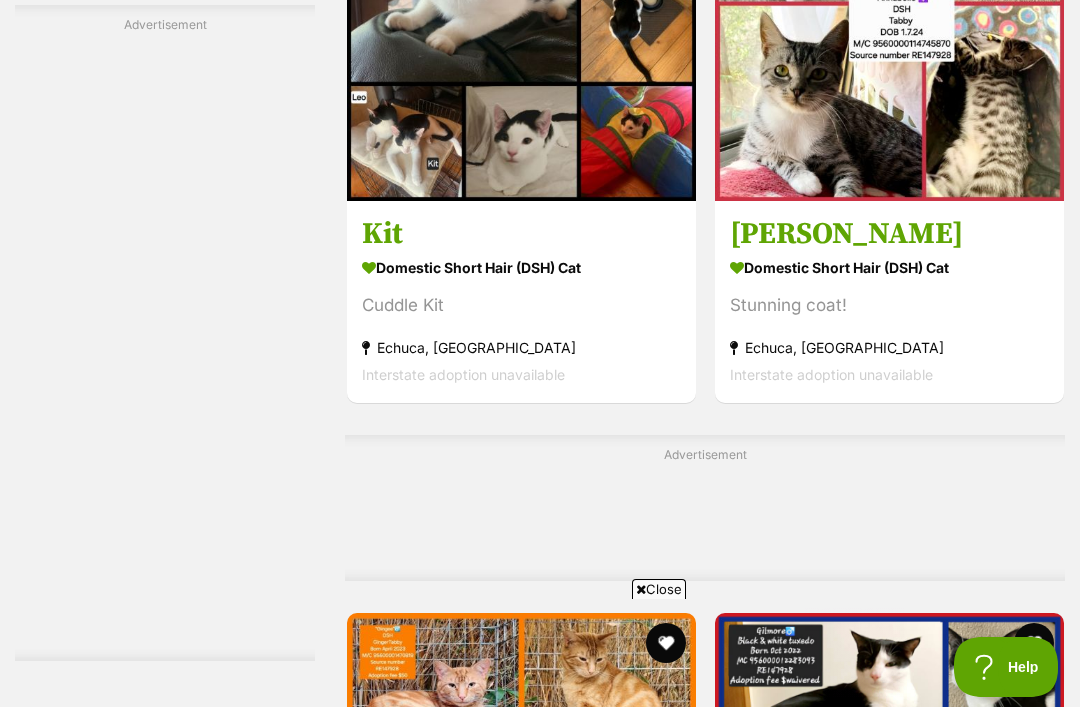 scroll, scrollTop: 0, scrollLeft: 0, axis: both 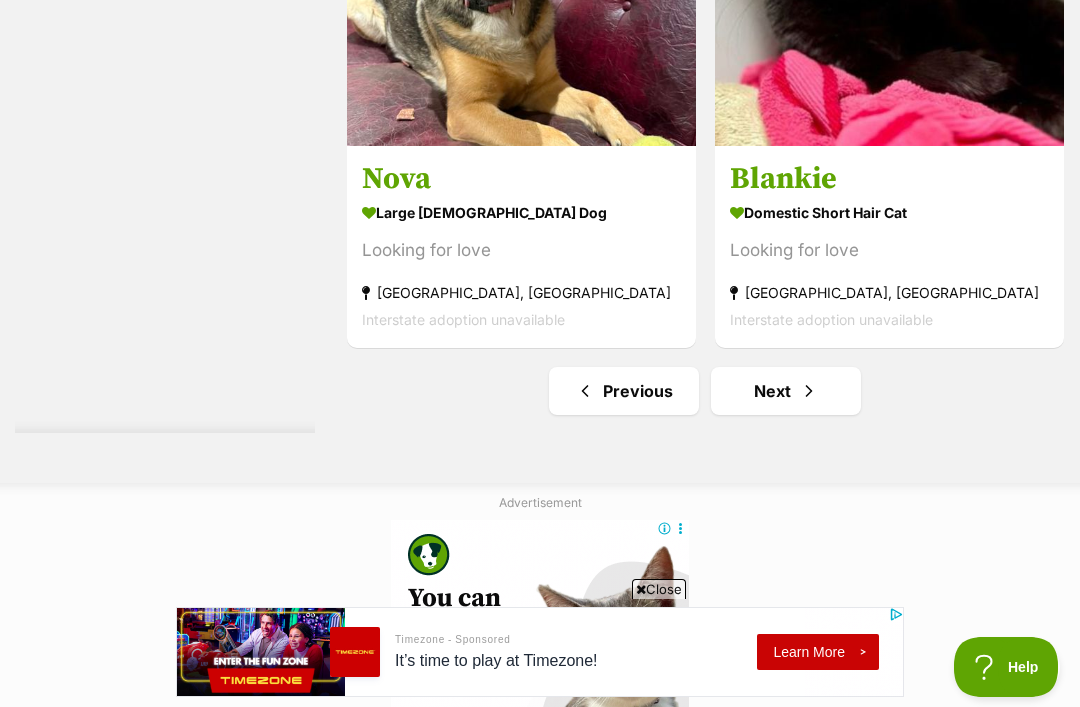 click at bounding box center (1033, -173) 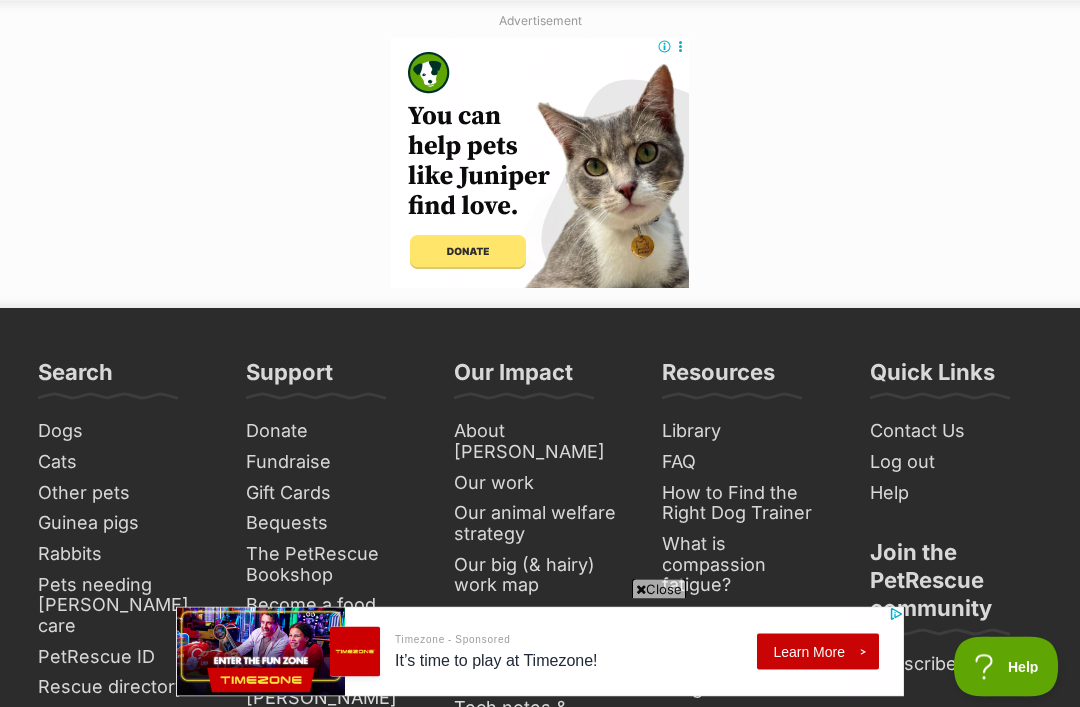 scroll, scrollTop: 19626, scrollLeft: 0, axis: vertical 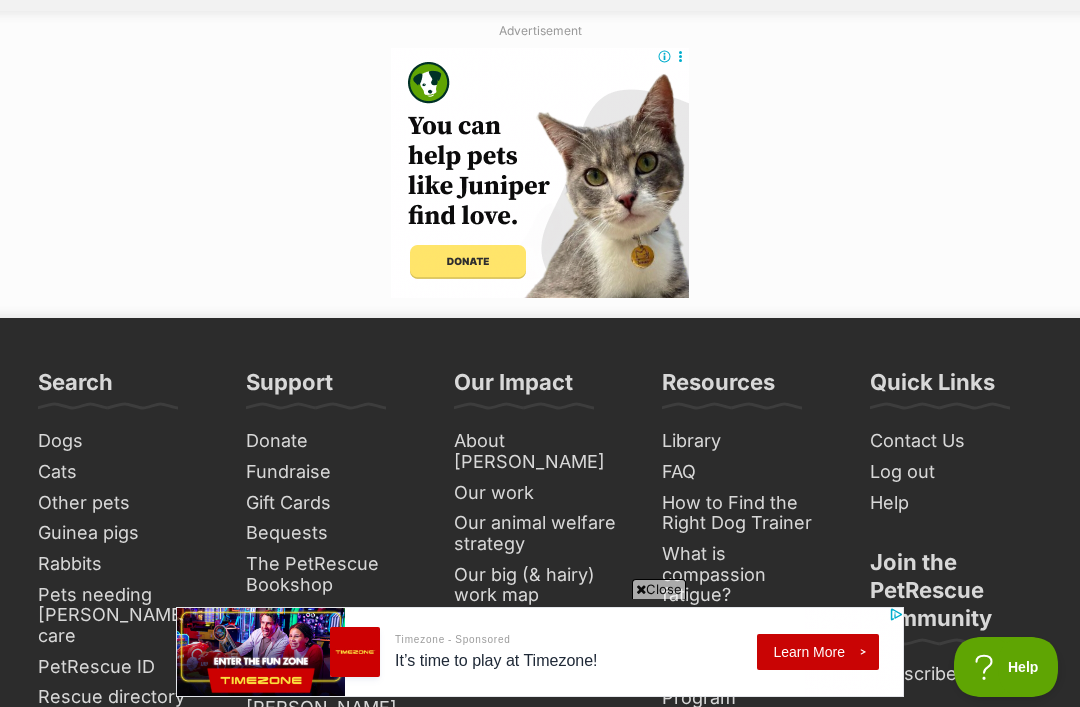 click at bounding box center [809, -81] 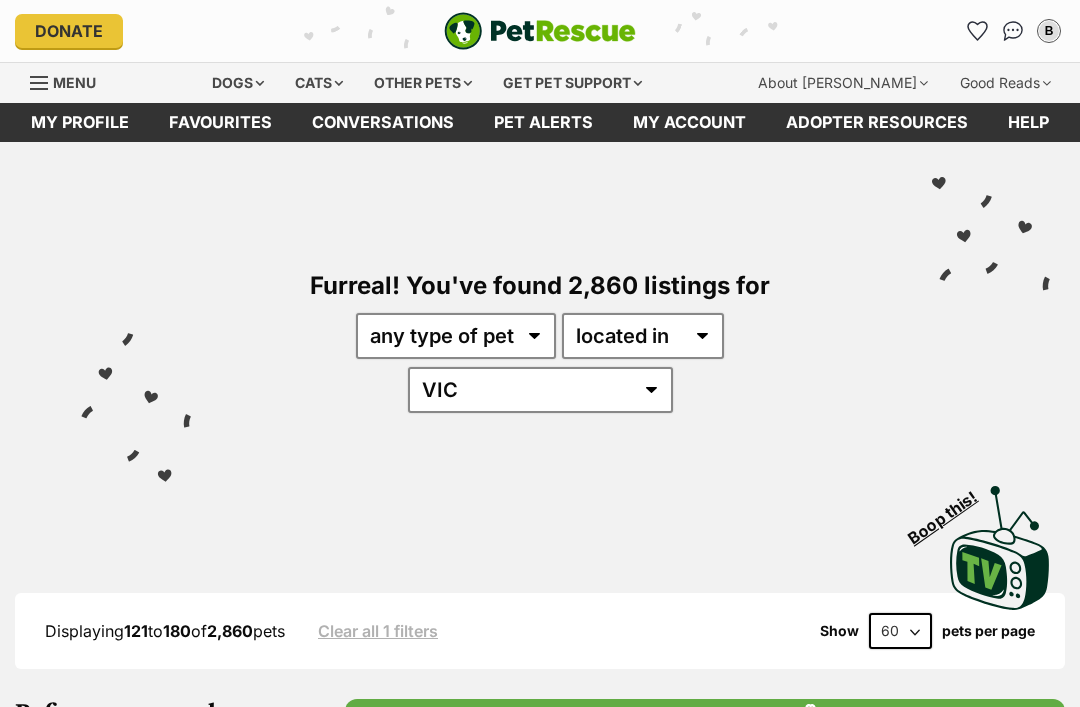 scroll, scrollTop: 219, scrollLeft: 0, axis: vertical 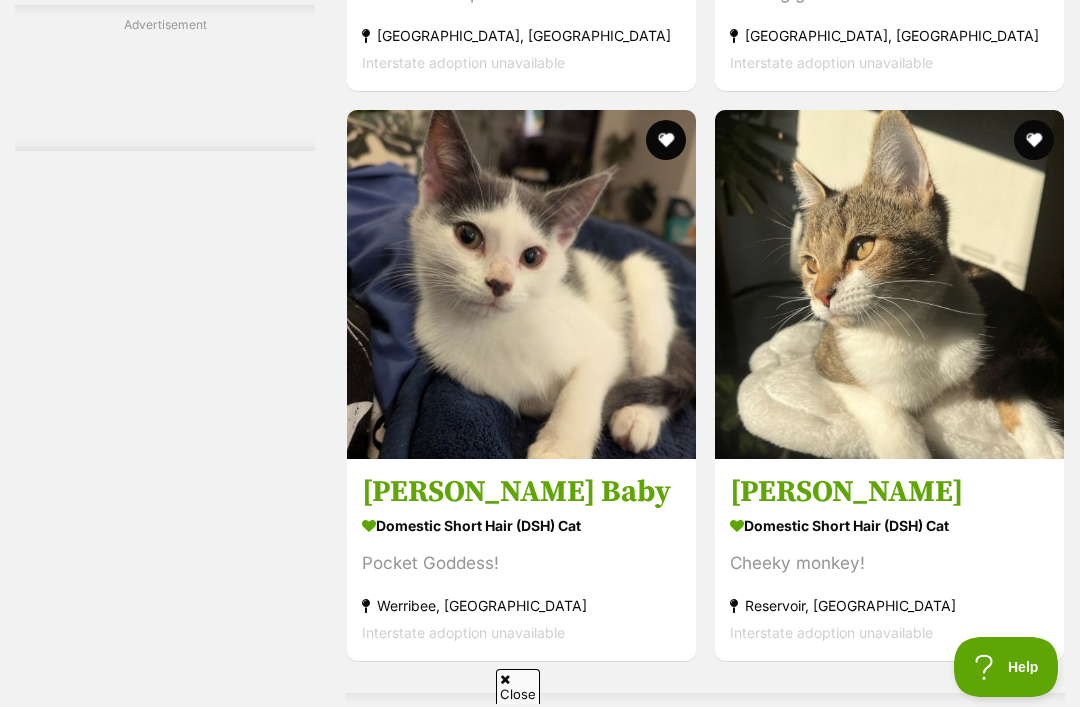 click at bounding box center (666, 140) 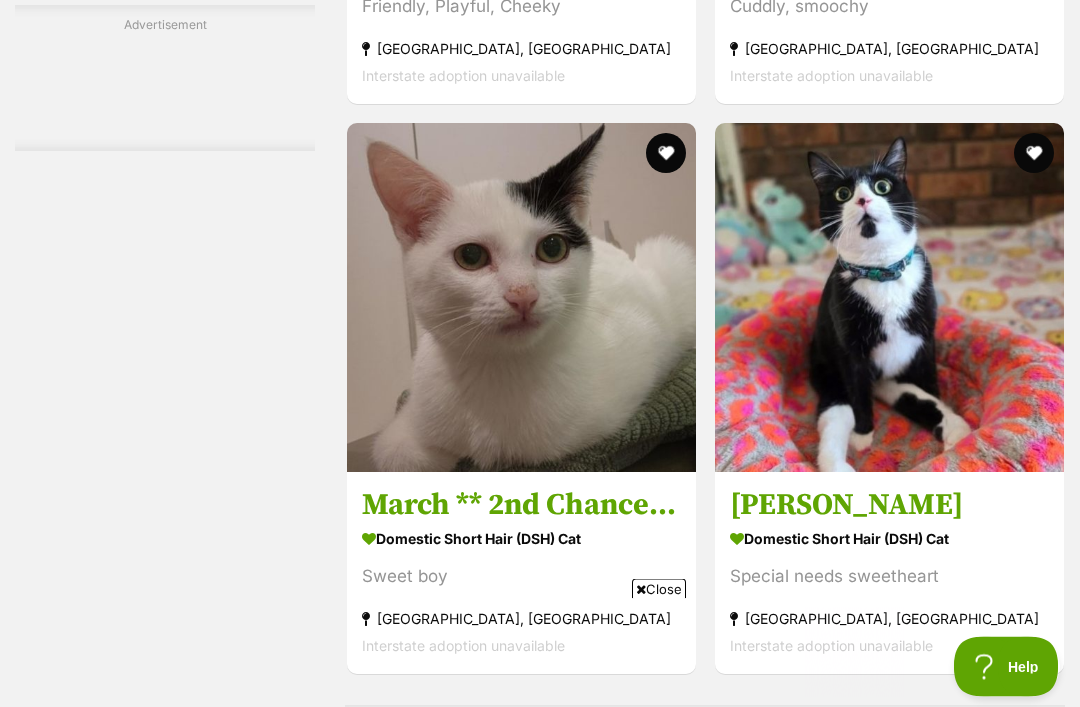 scroll, scrollTop: 0, scrollLeft: 0, axis: both 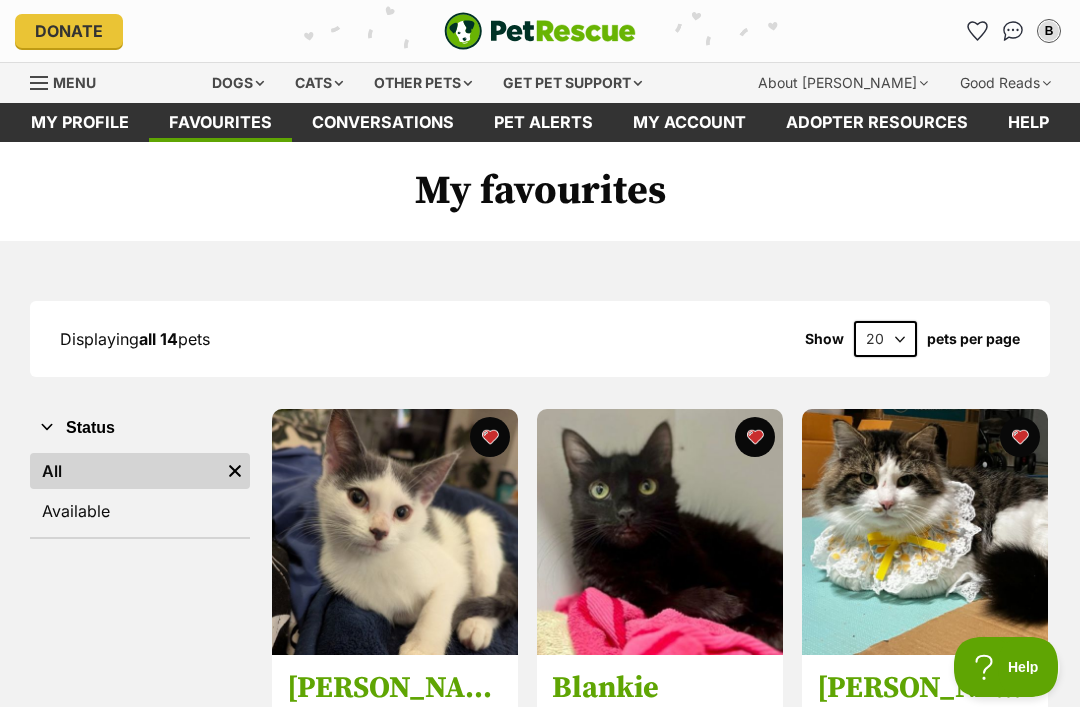 click 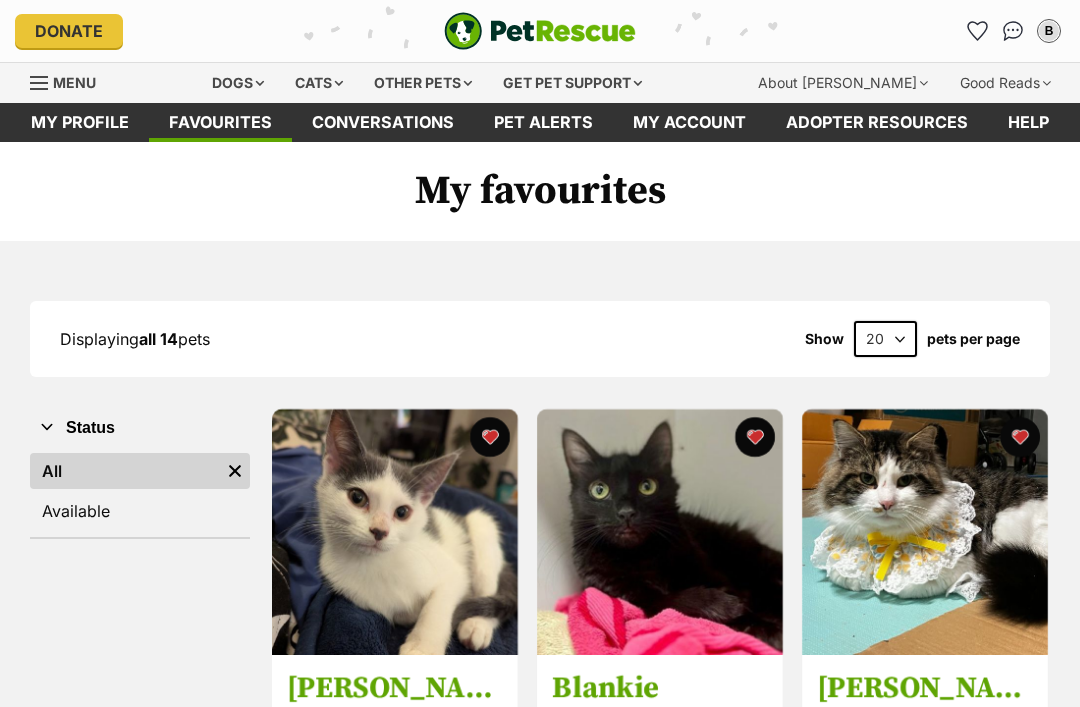 scroll, scrollTop: 0, scrollLeft: 0, axis: both 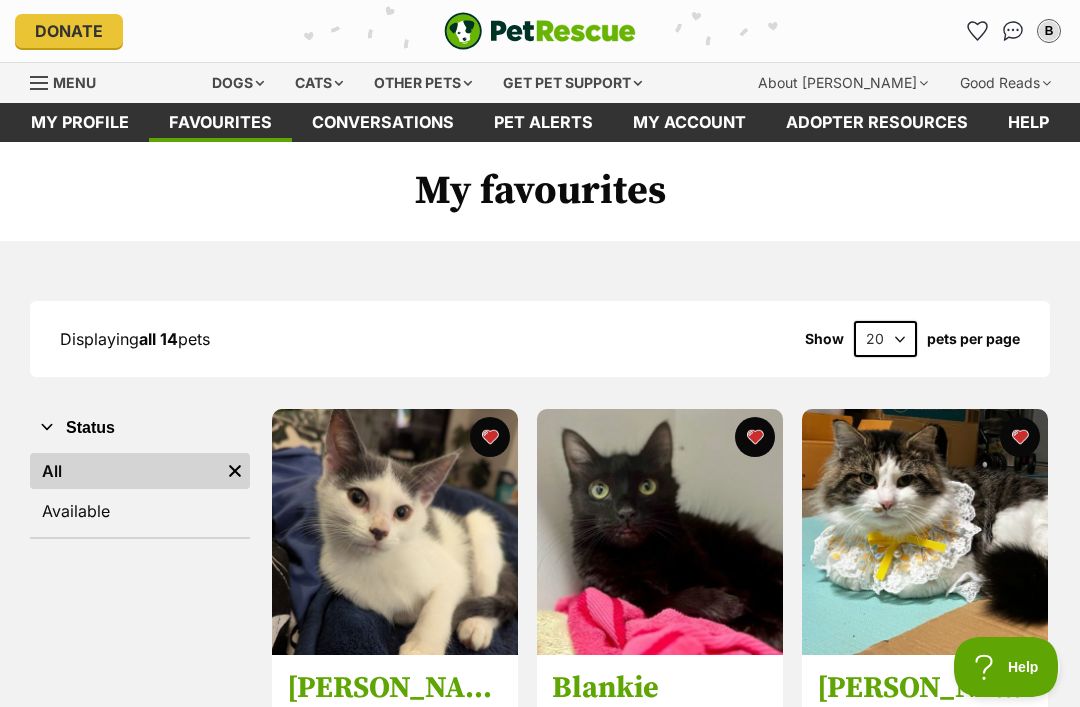 click on "Dogs" at bounding box center [238, 83] 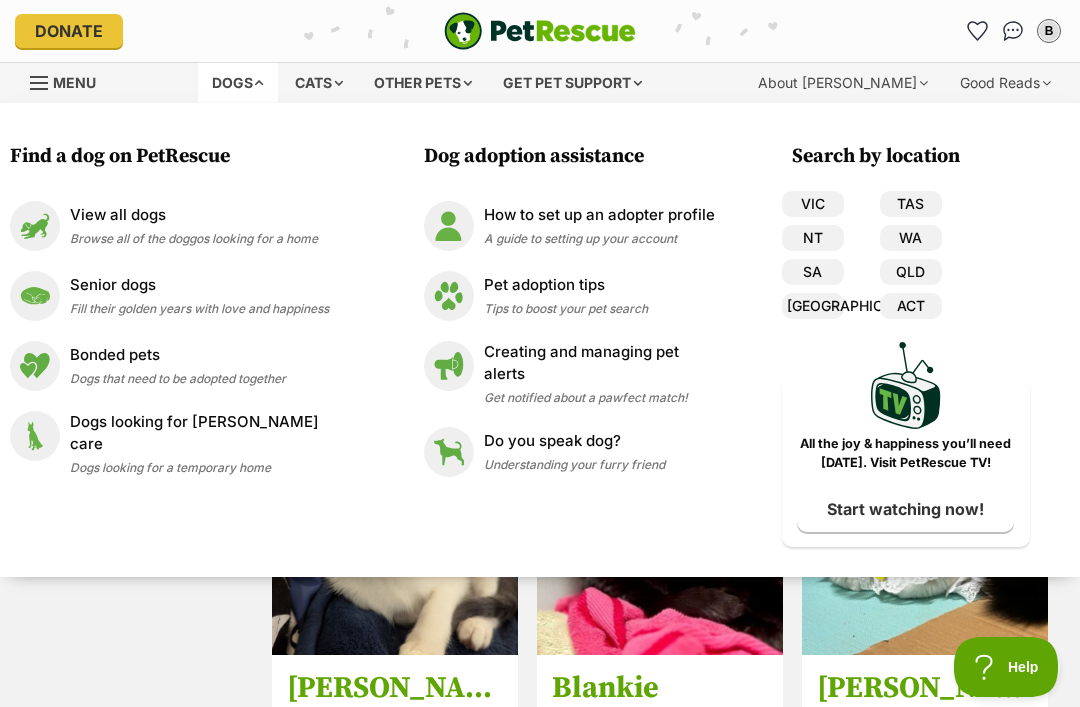 click on "Cats" at bounding box center [319, 83] 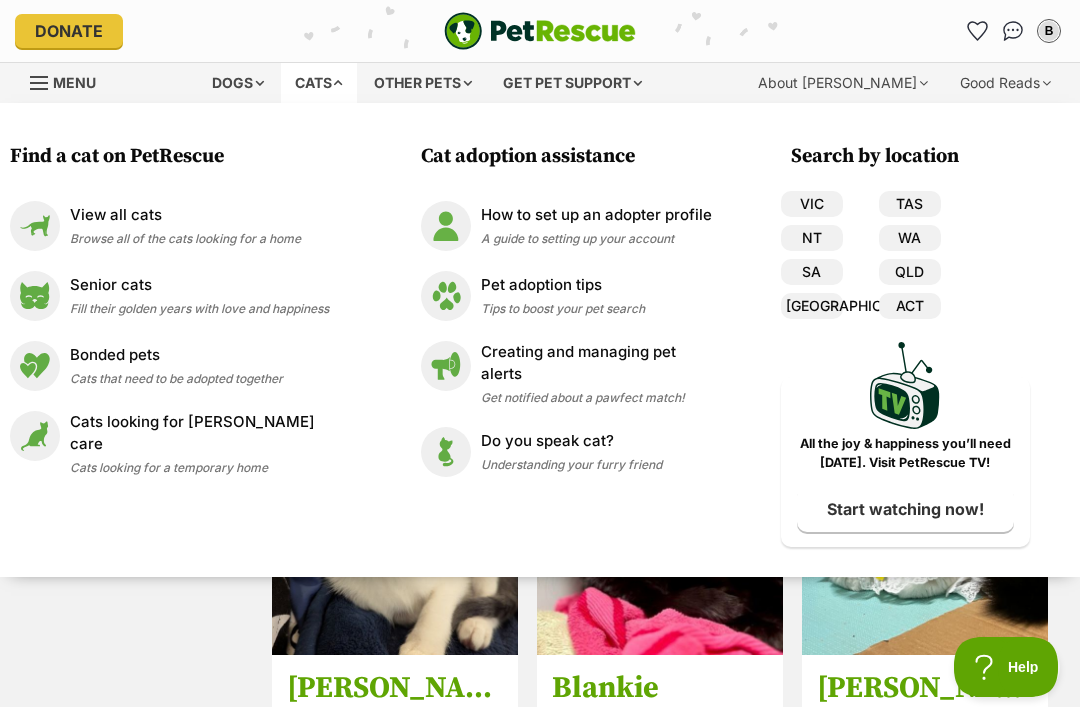 click on "Do you speak cat?" at bounding box center [571, 441] 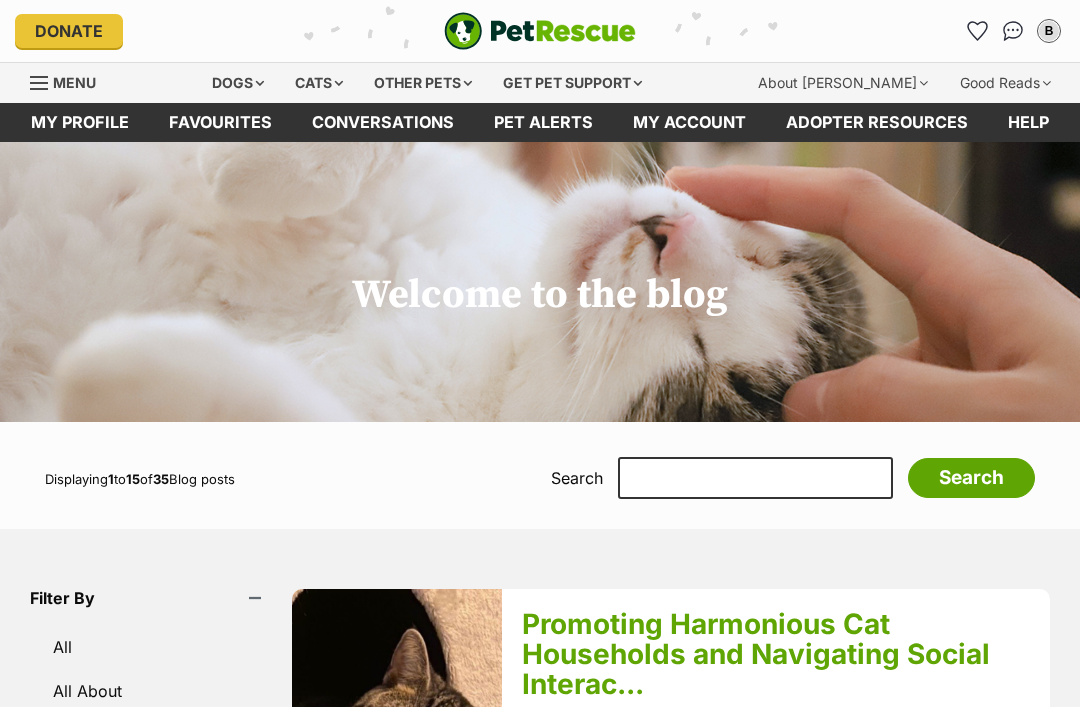 scroll, scrollTop: 0, scrollLeft: 0, axis: both 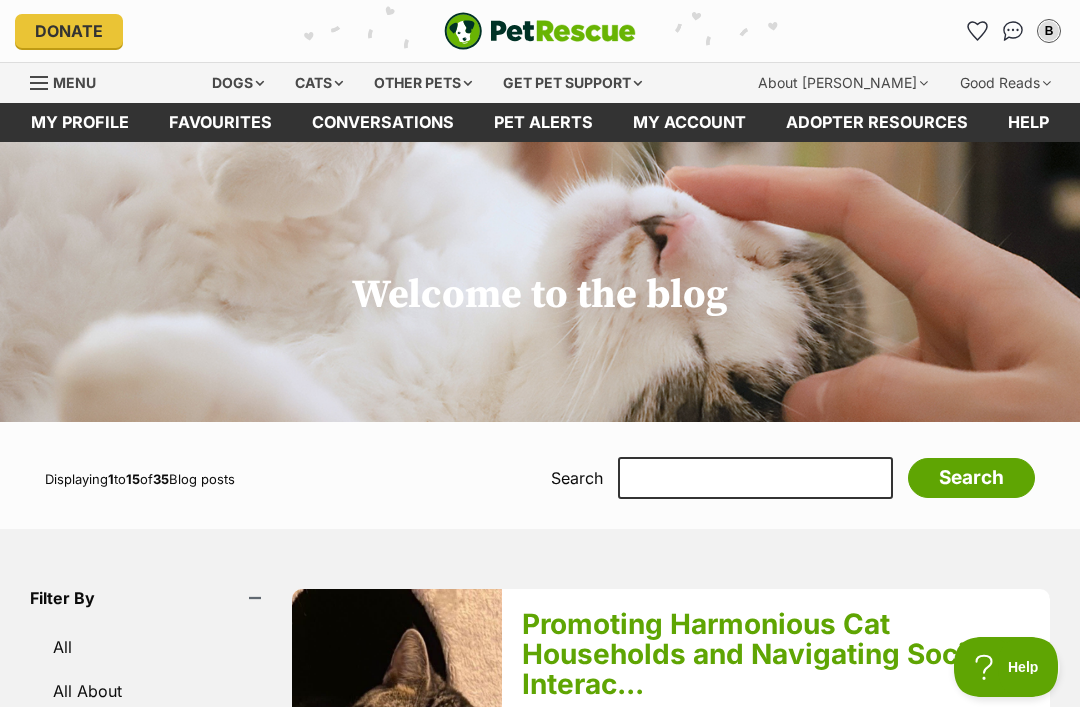click on "Cats" at bounding box center (319, 83) 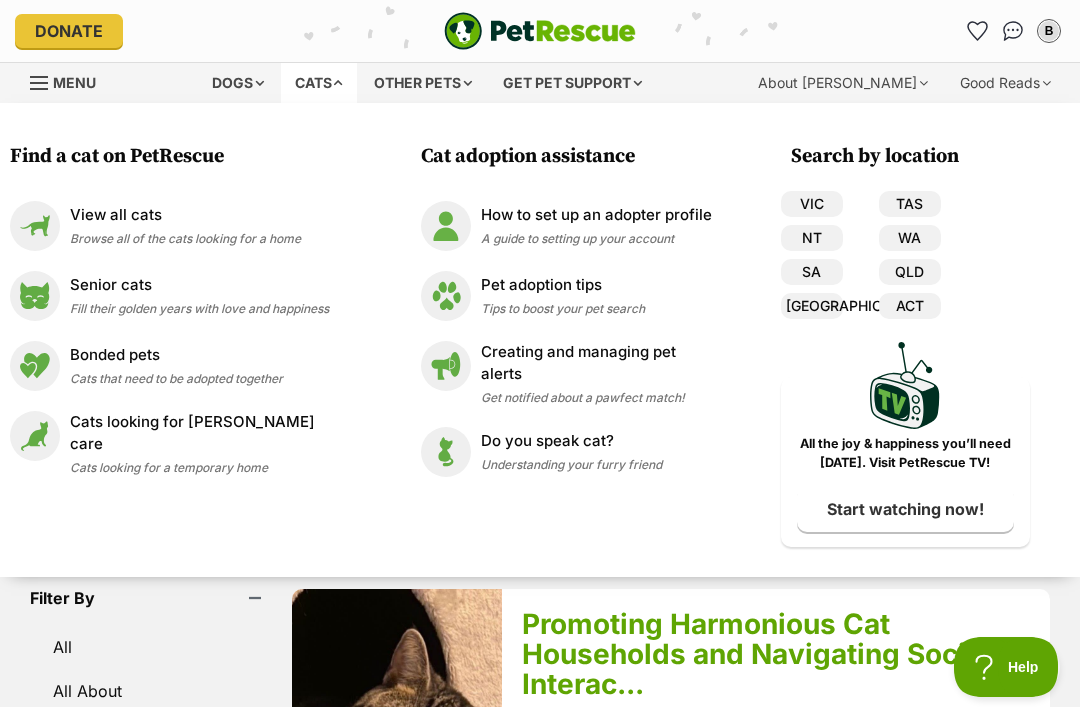 scroll, scrollTop: 0, scrollLeft: 0, axis: both 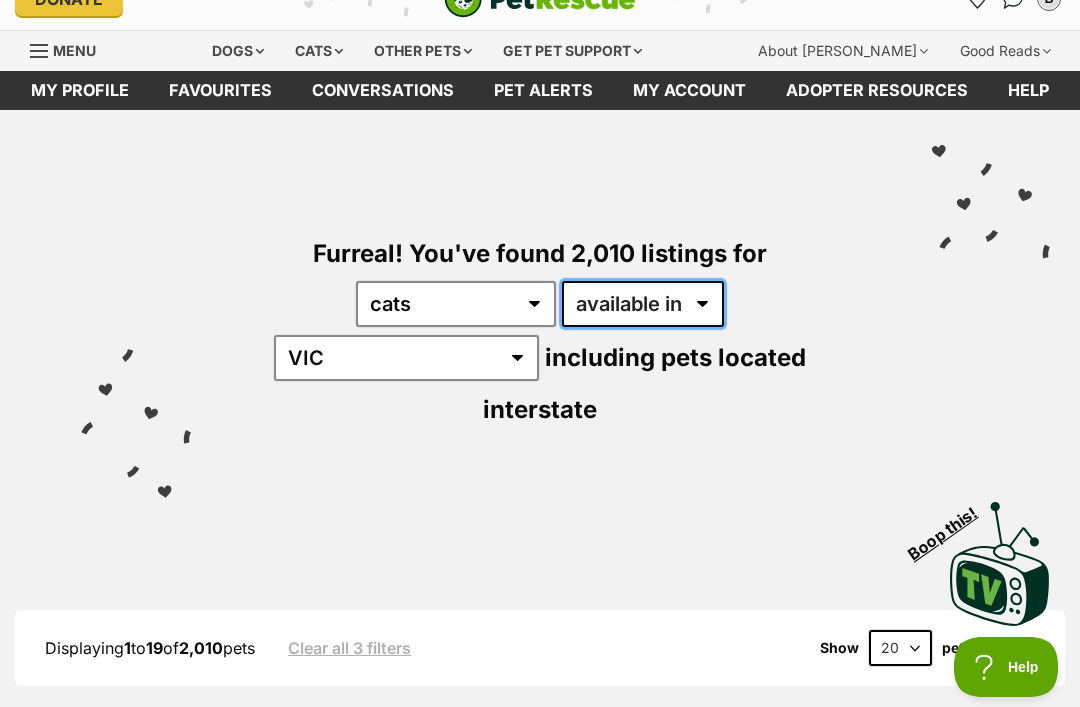 click on "available in
located in" at bounding box center (643, 304) 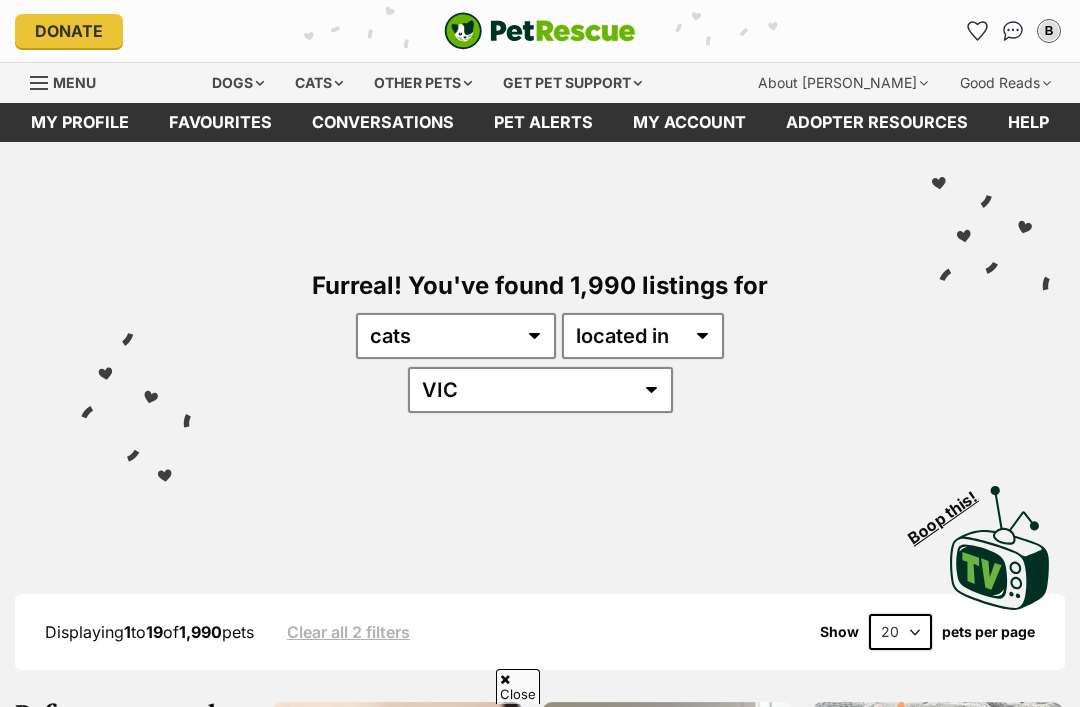scroll, scrollTop: 521, scrollLeft: 0, axis: vertical 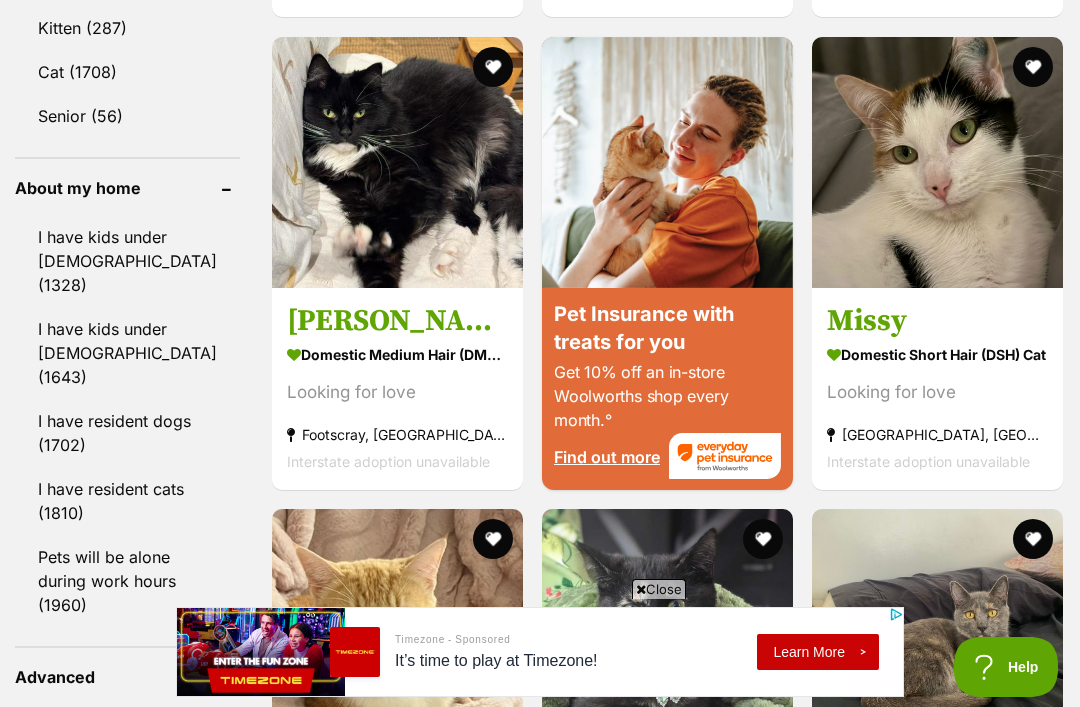 click on "Pets will be alone during work hours (1960)" at bounding box center (127, 581) 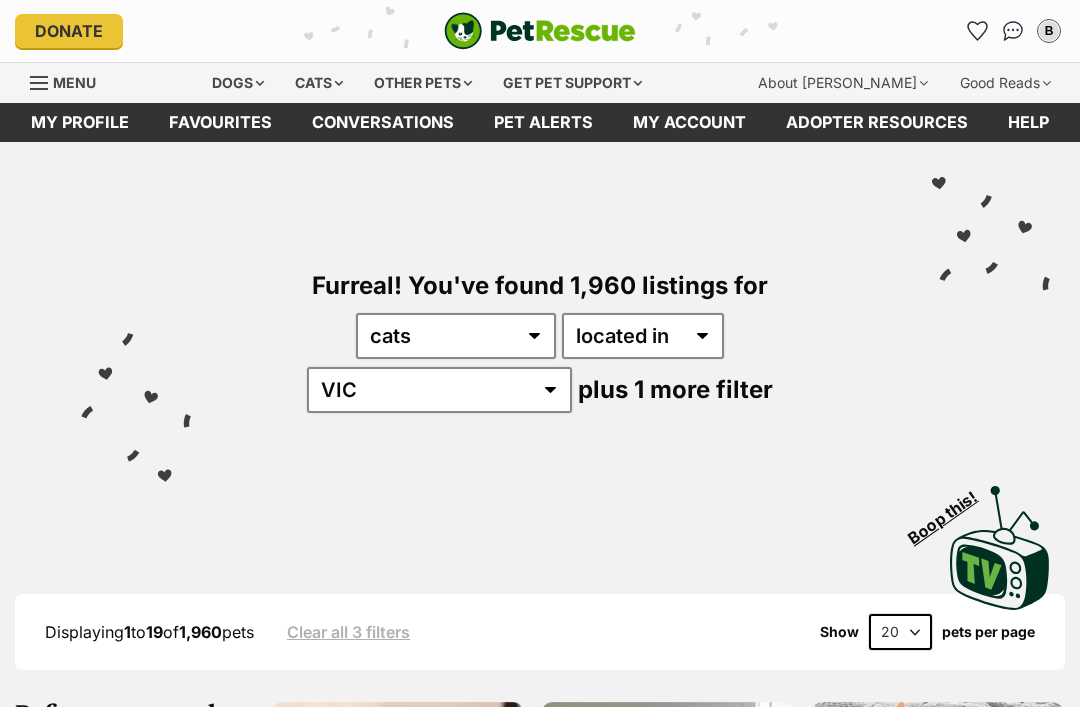scroll, scrollTop: 0, scrollLeft: 0, axis: both 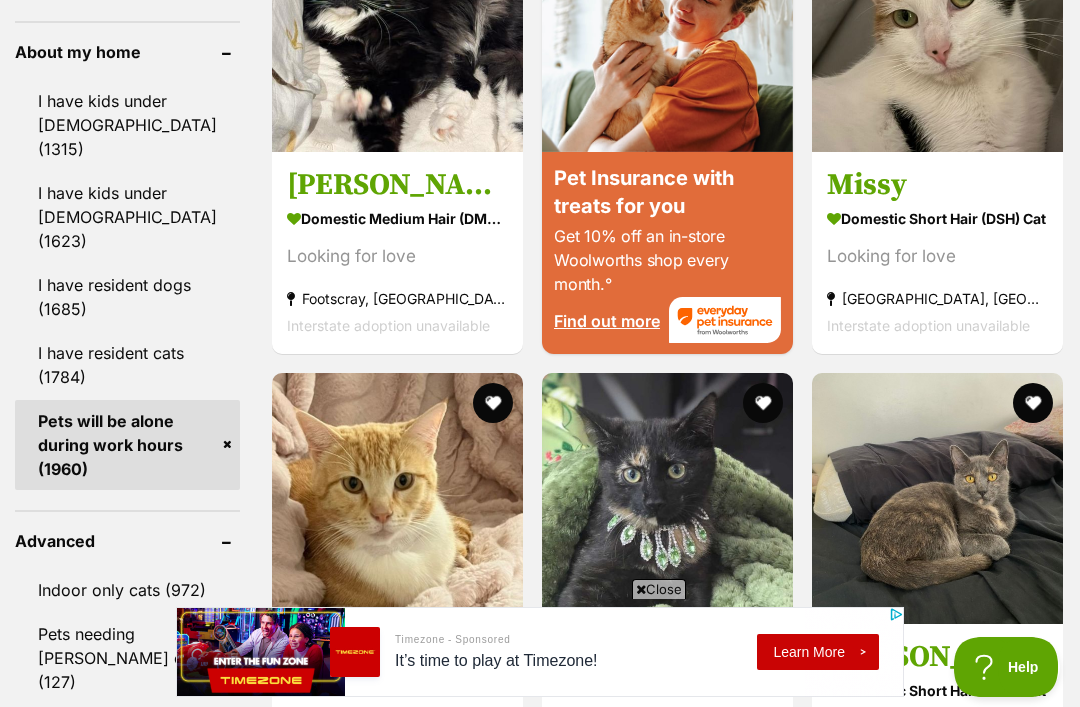 click on "Indoor only cats (972)" at bounding box center [127, 590] 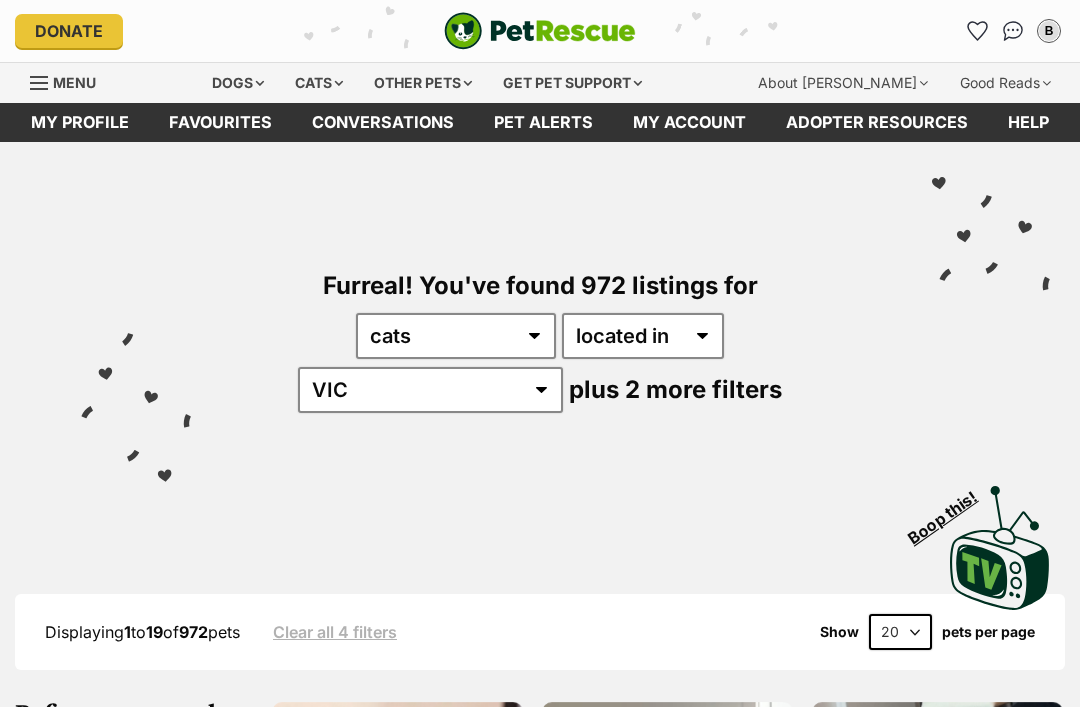 scroll, scrollTop: 68, scrollLeft: 0, axis: vertical 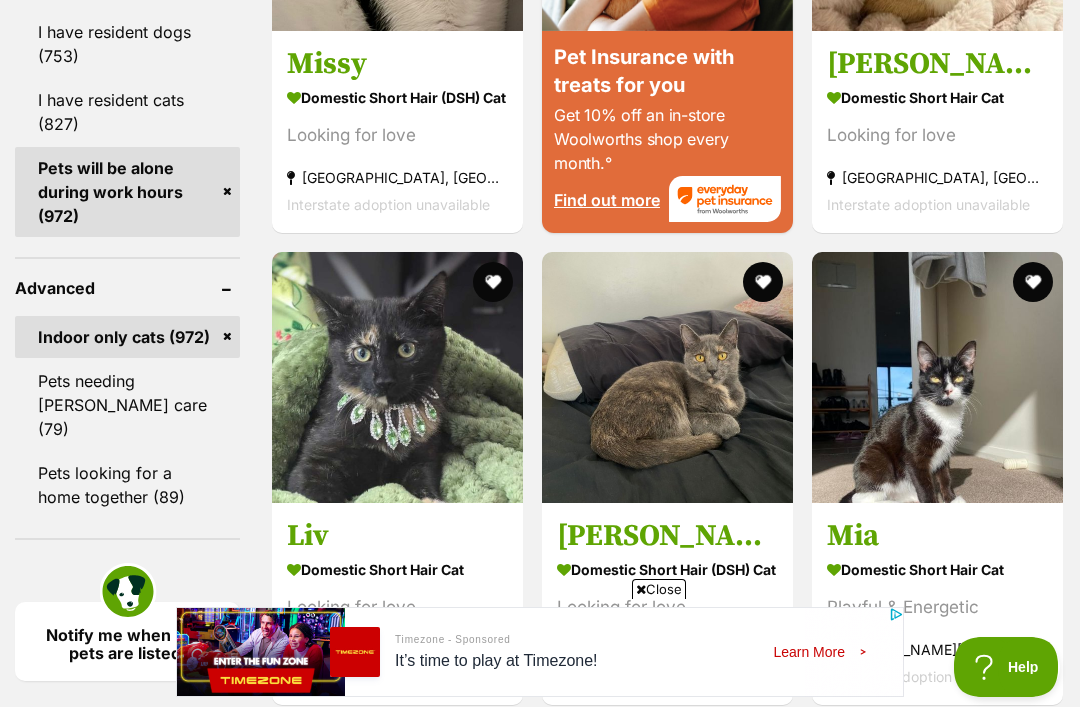 click on "Indoor only cats (972)" at bounding box center [127, 337] 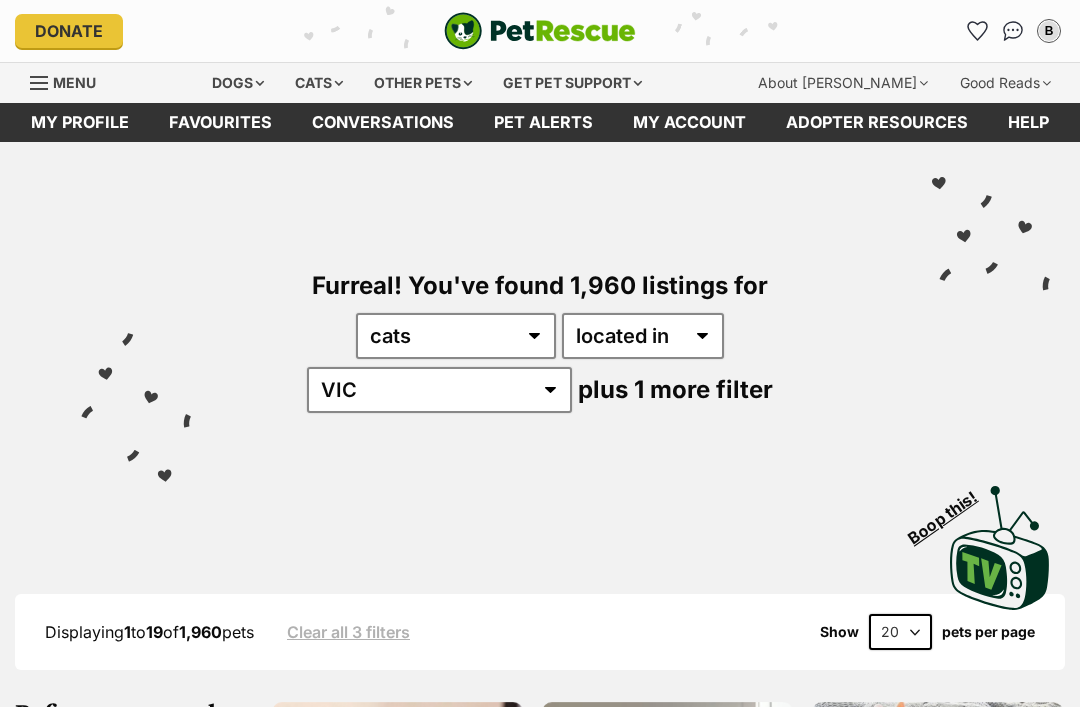 scroll, scrollTop: 343, scrollLeft: 0, axis: vertical 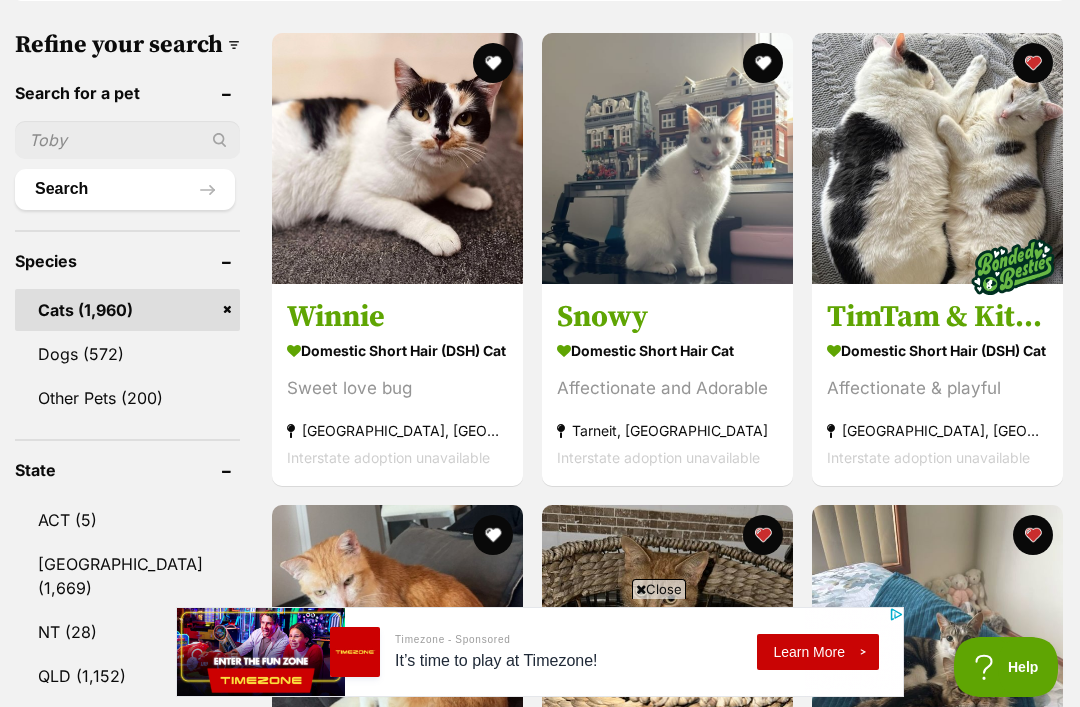 click at bounding box center [127, 140] 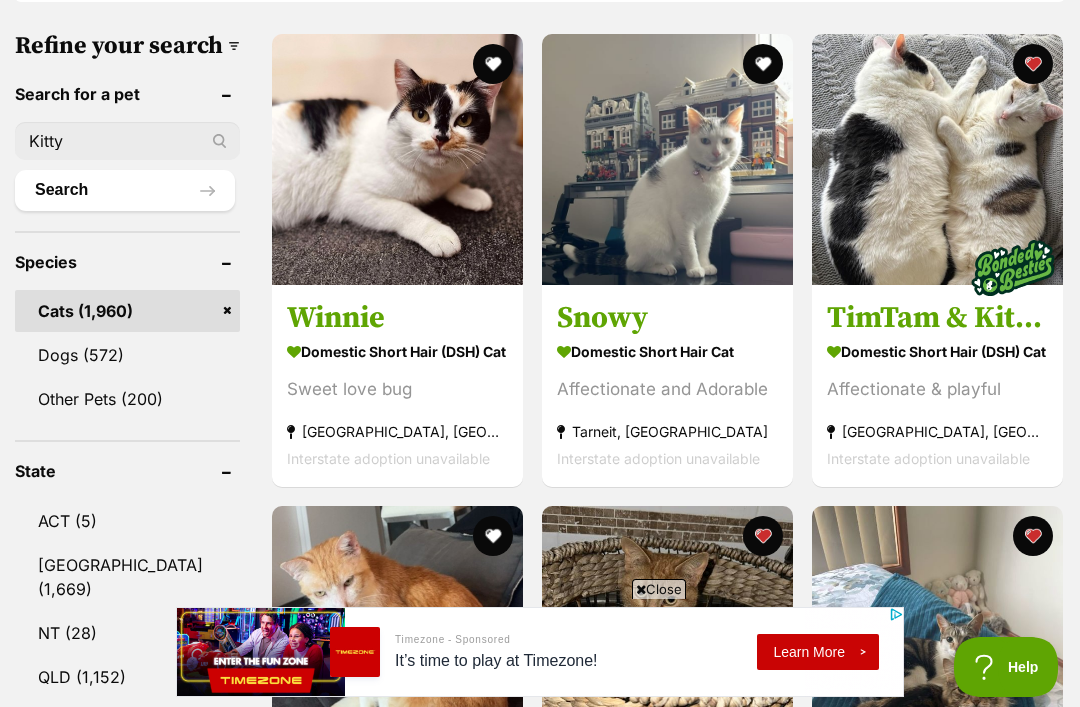 type on "Kitty" 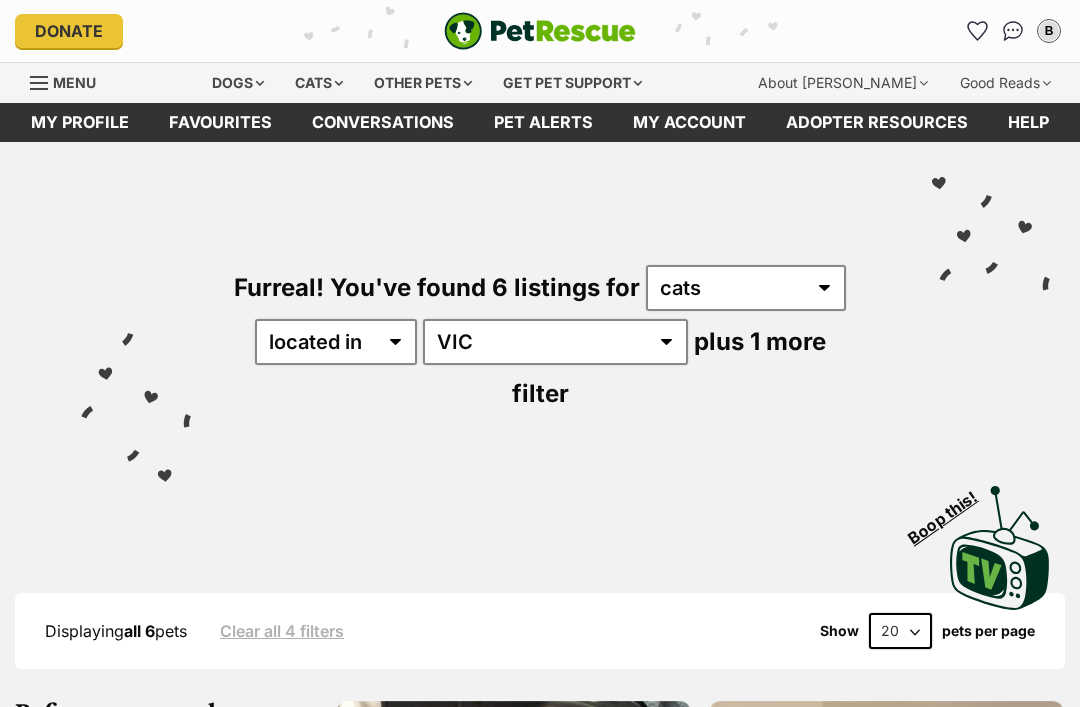 scroll, scrollTop: 0, scrollLeft: 0, axis: both 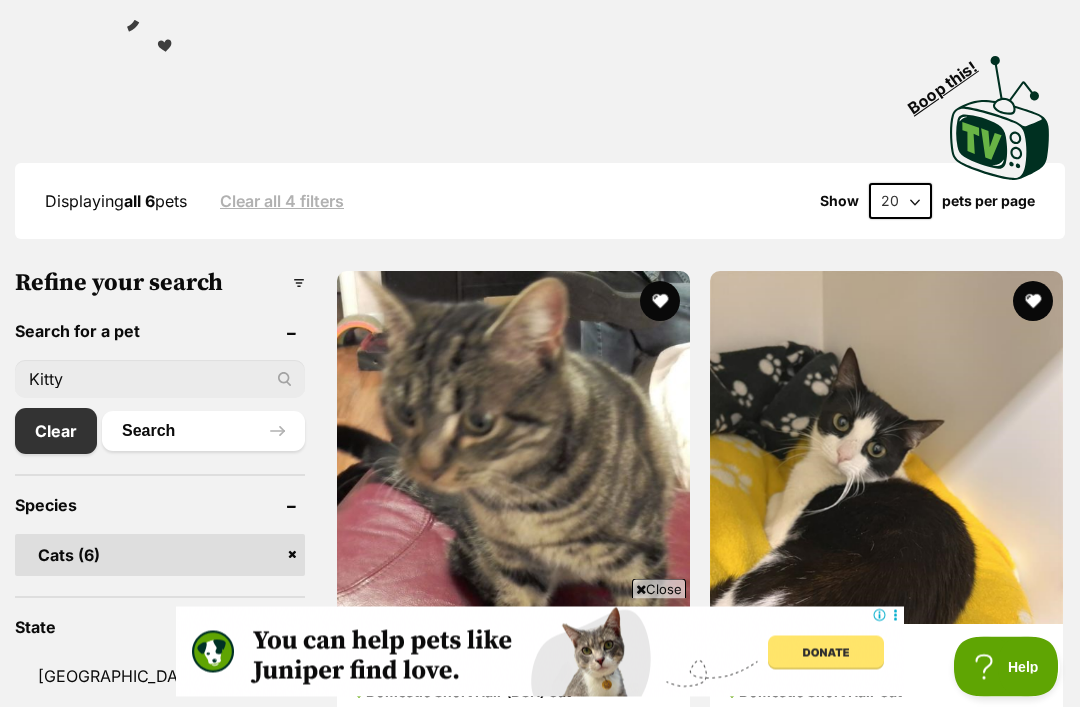 click on "Kitty" at bounding box center [160, 380] 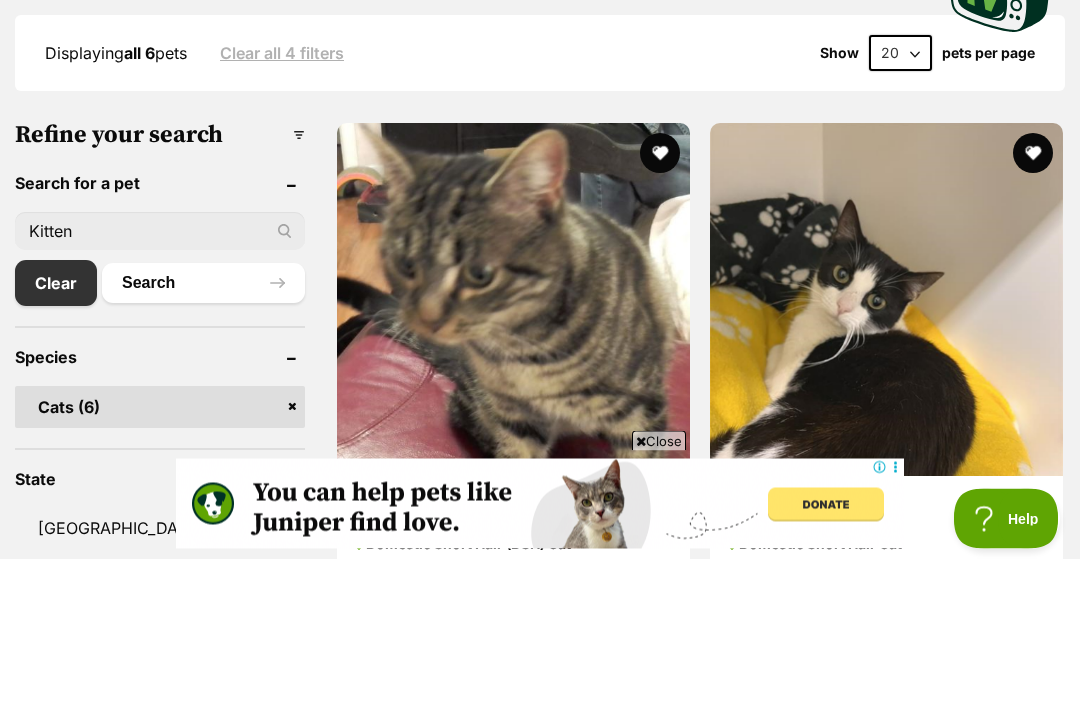 type on "Kitten" 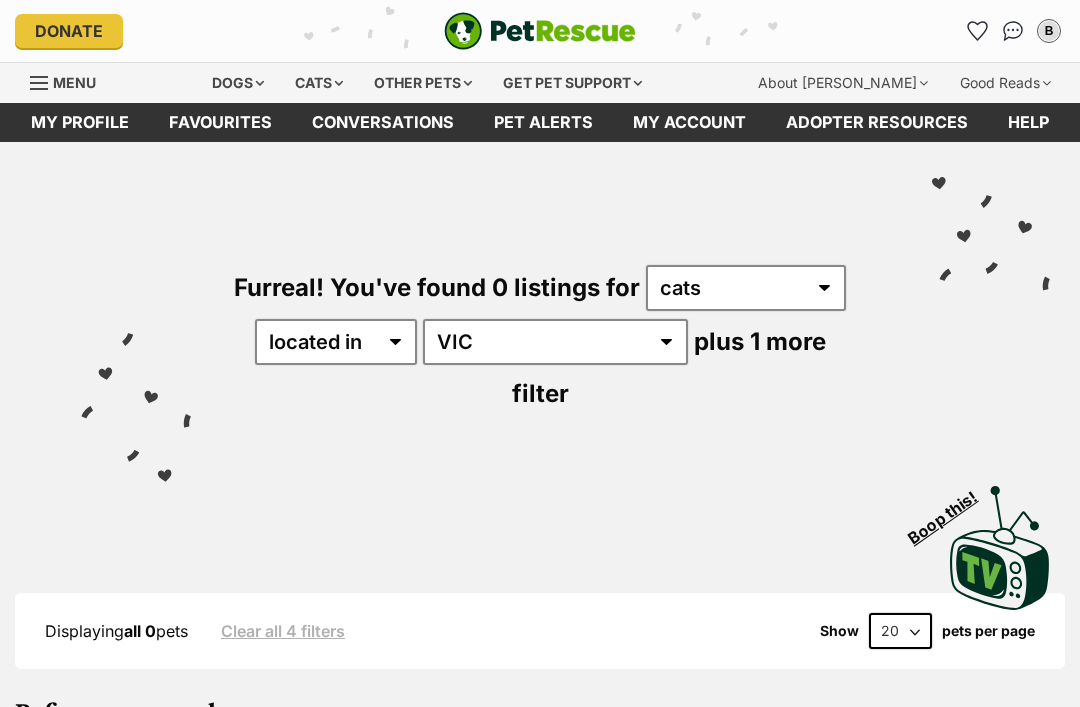 scroll, scrollTop: 0, scrollLeft: 0, axis: both 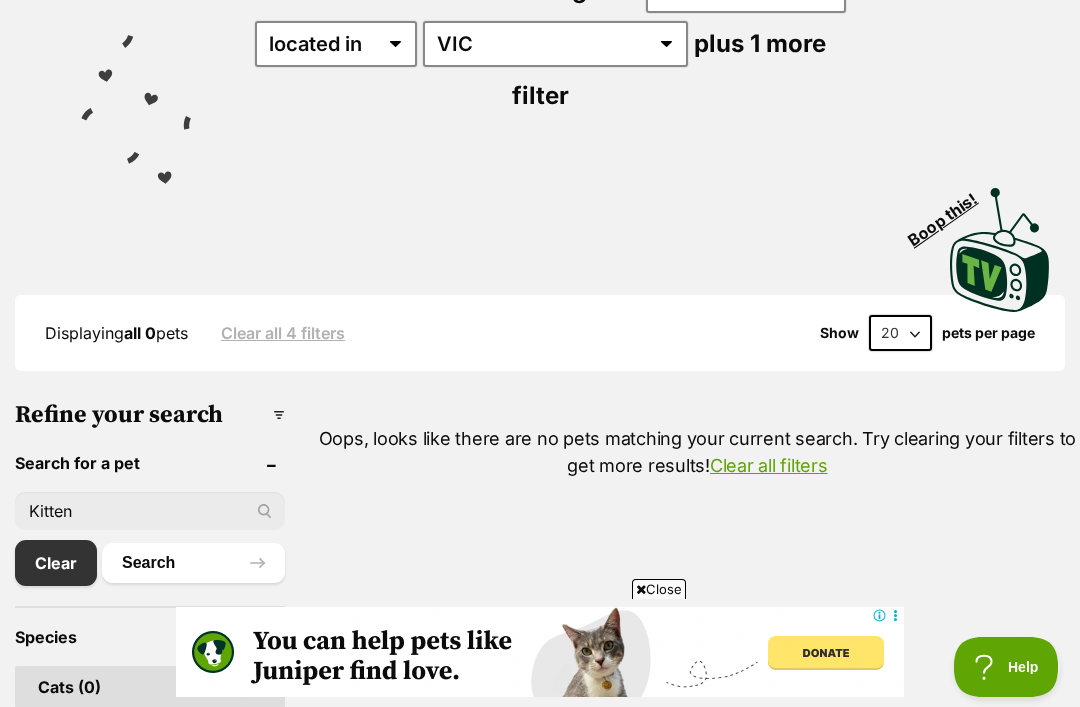 click on "Kitten" at bounding box center [150, 511] 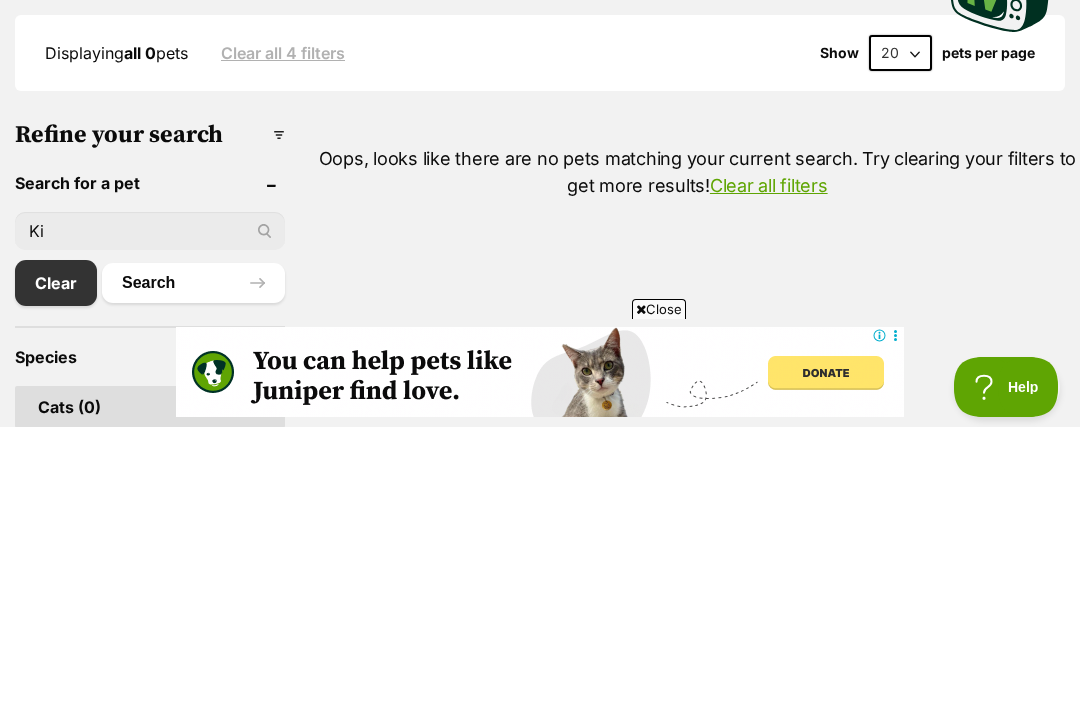 type on "K" 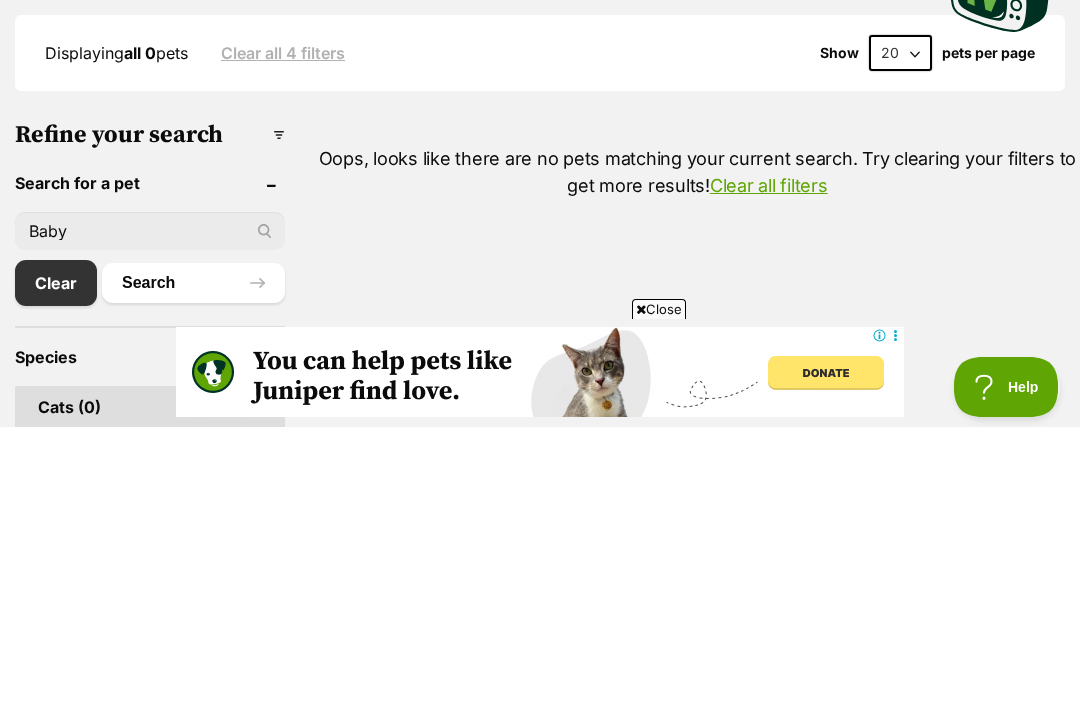 type on "Baby" 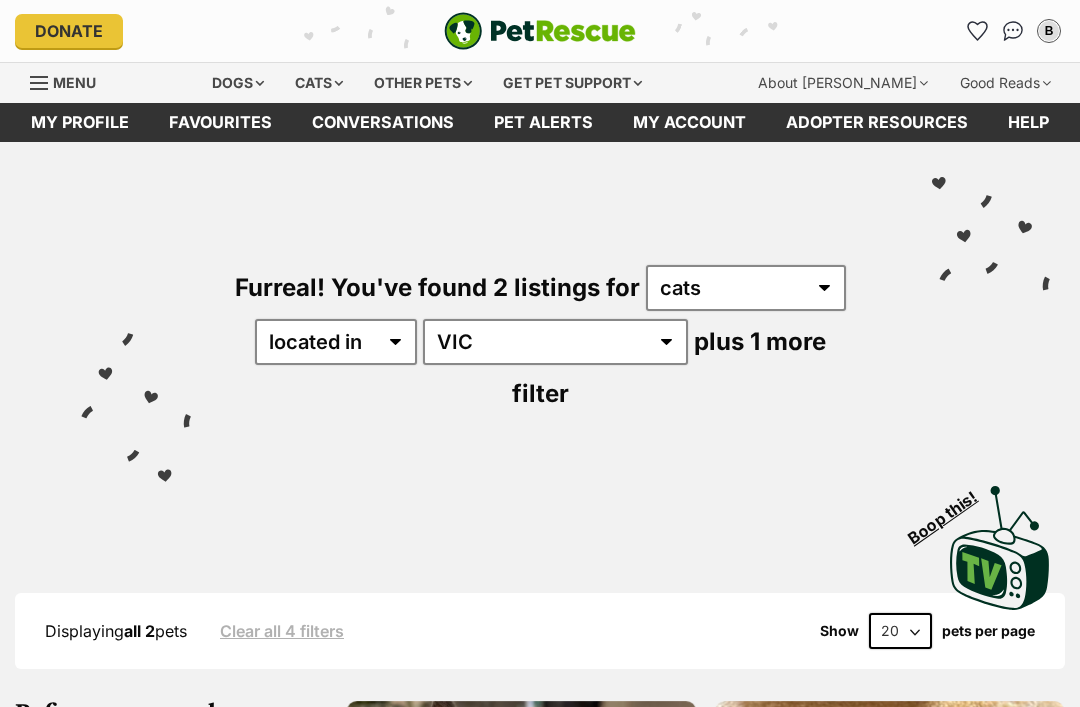 scroll, scrollTop: 0, scrollLeft: 0, axis: both 